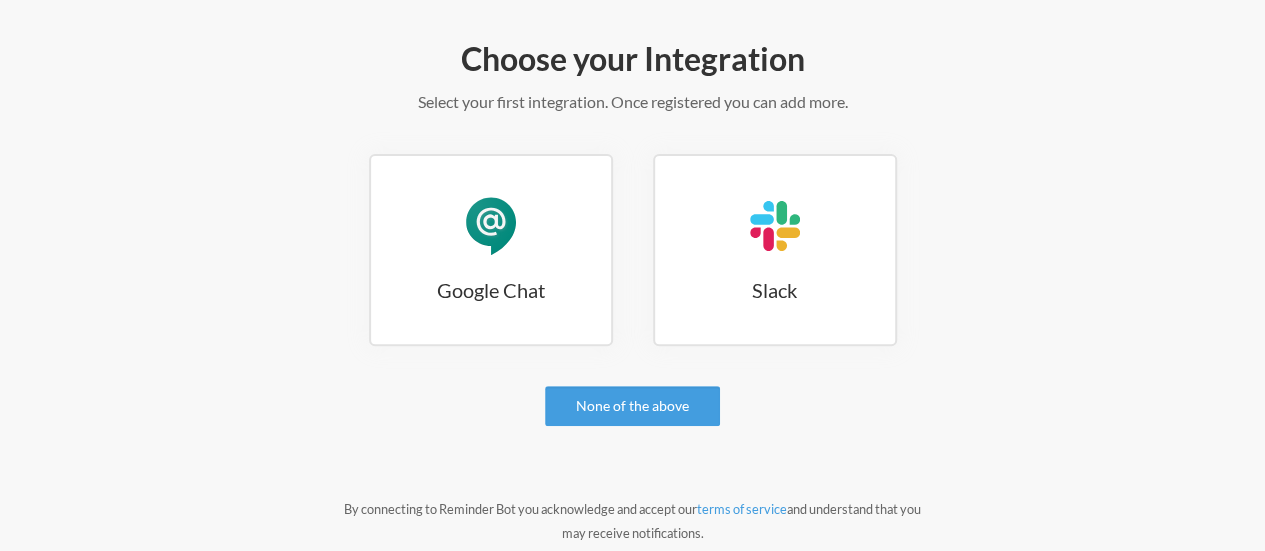 scroll, scrollTop: 228, scrollLeft: 0, axis: vertical 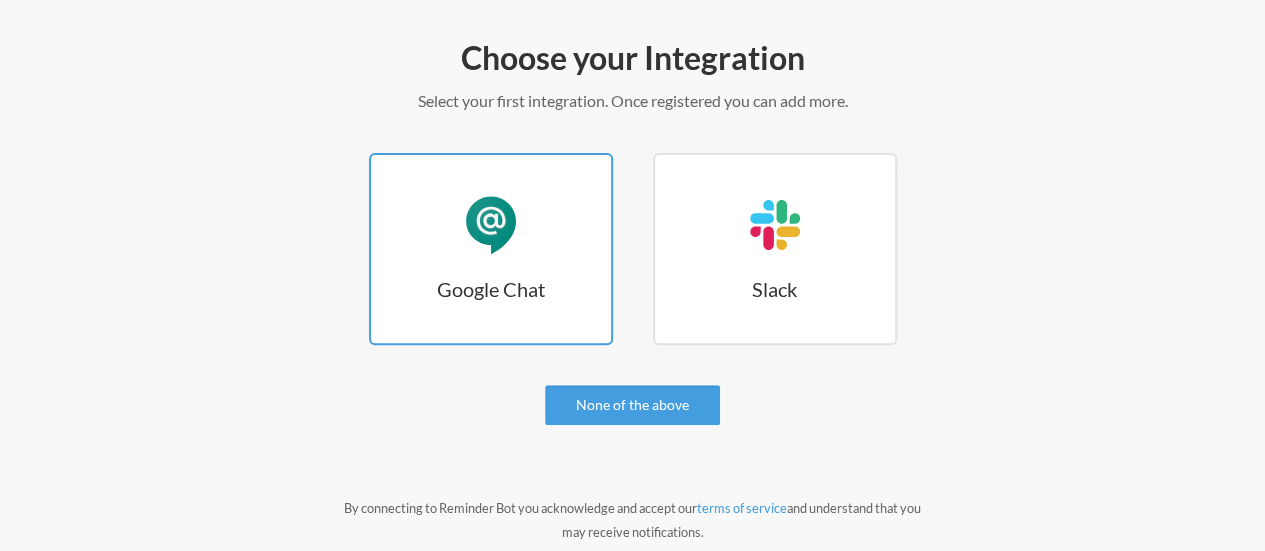 click on "Google Chat" at bounding box center (491, 225) 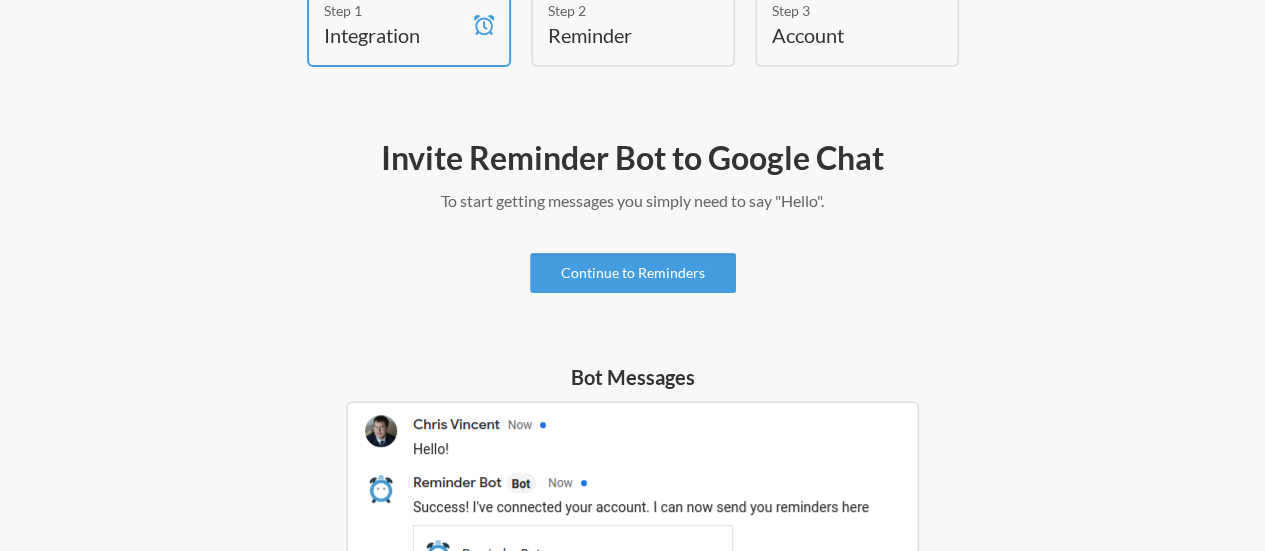 scroll, scrollTop: 125, scrollLeft: 0, axis: vertical 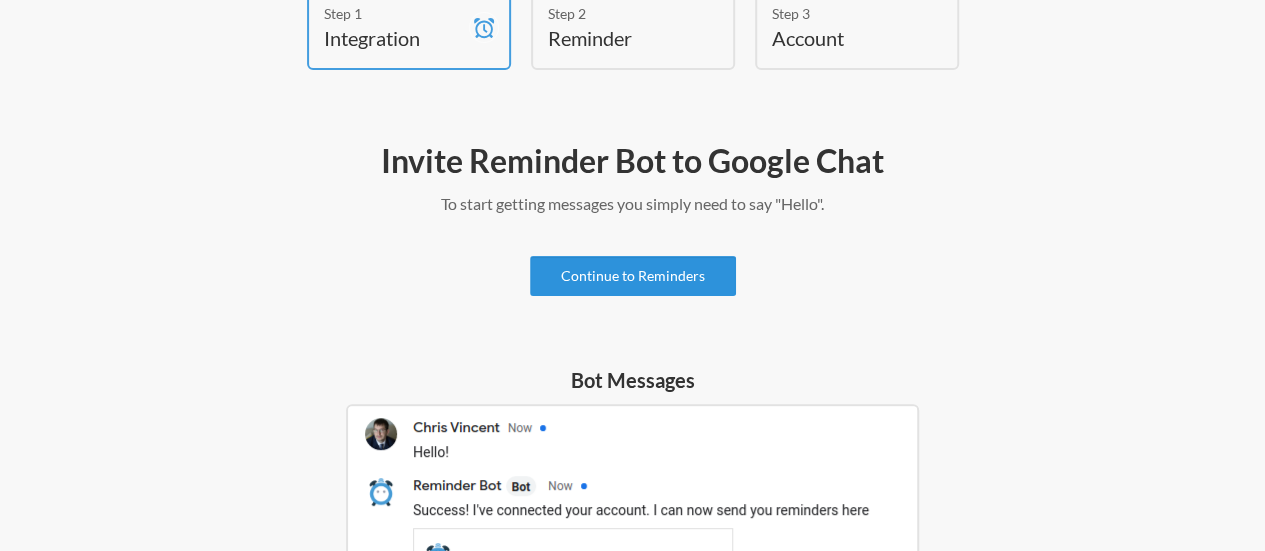 click on "Continue to Reminders" at bounding box center [633, 276] 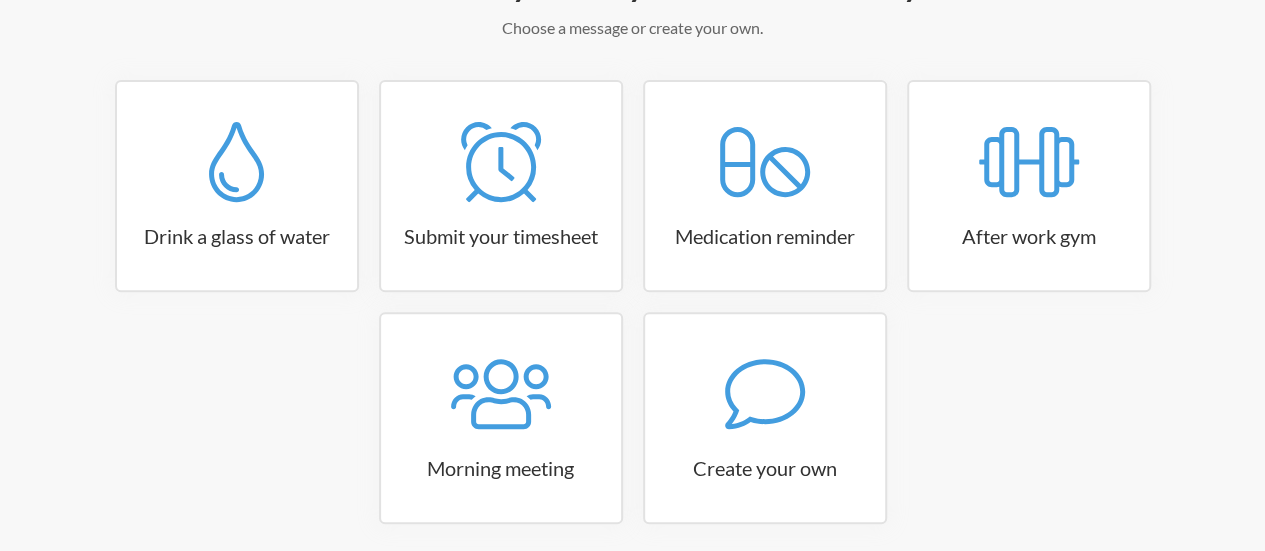 scroll, scrollTop: 383, scrollLeft: 0, axis: vertical 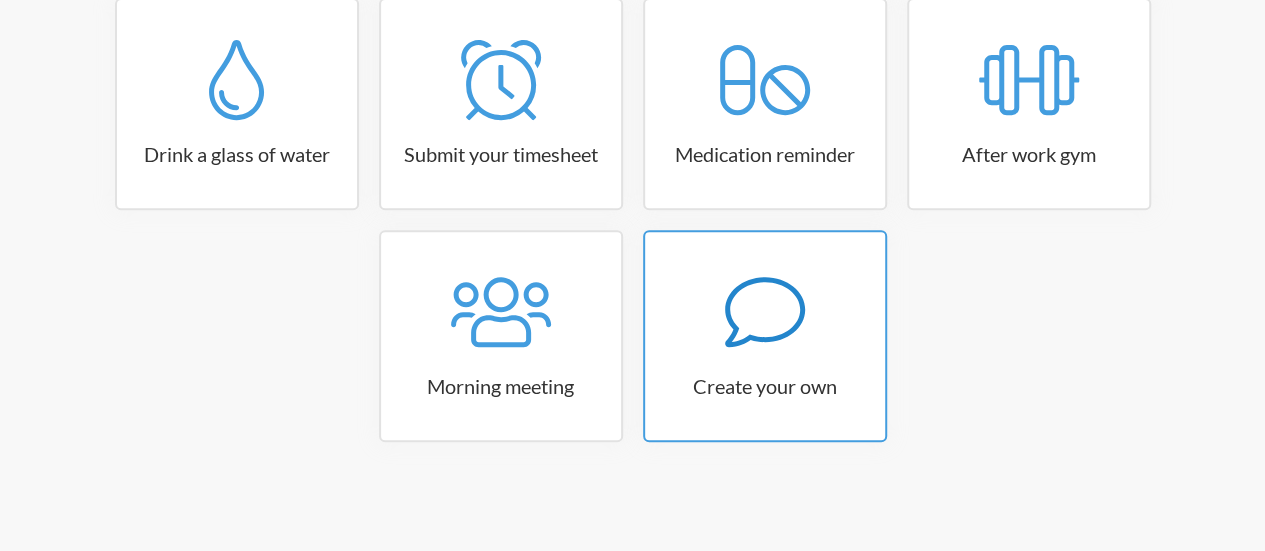 click at bounding box center (765, 312) 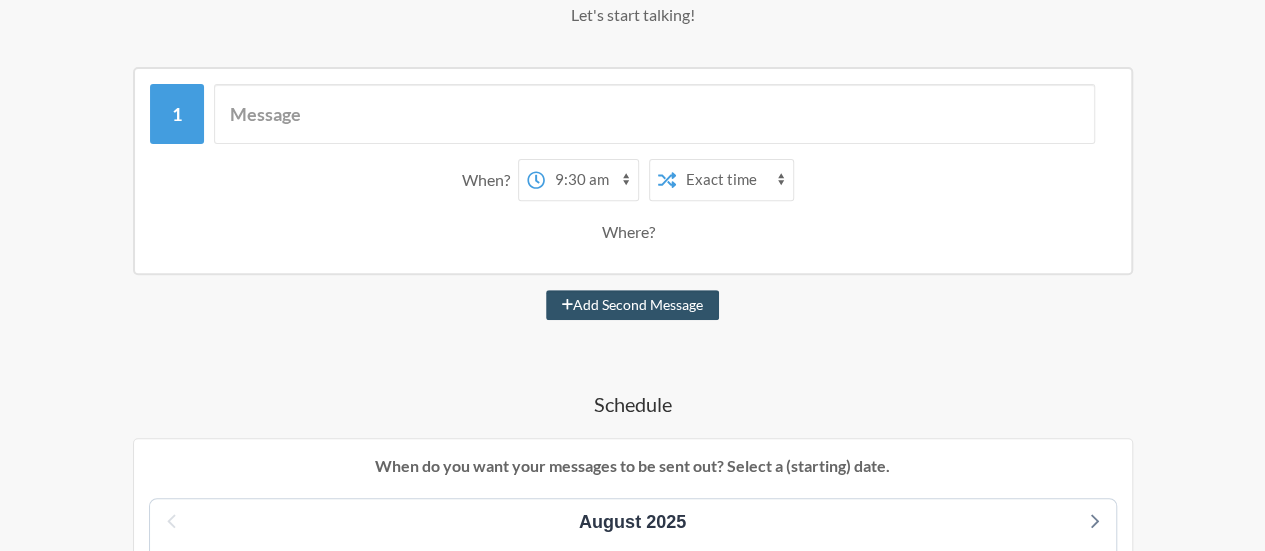 scroll, scrollTop: 241, scrollLeft: 0, axis: vertical 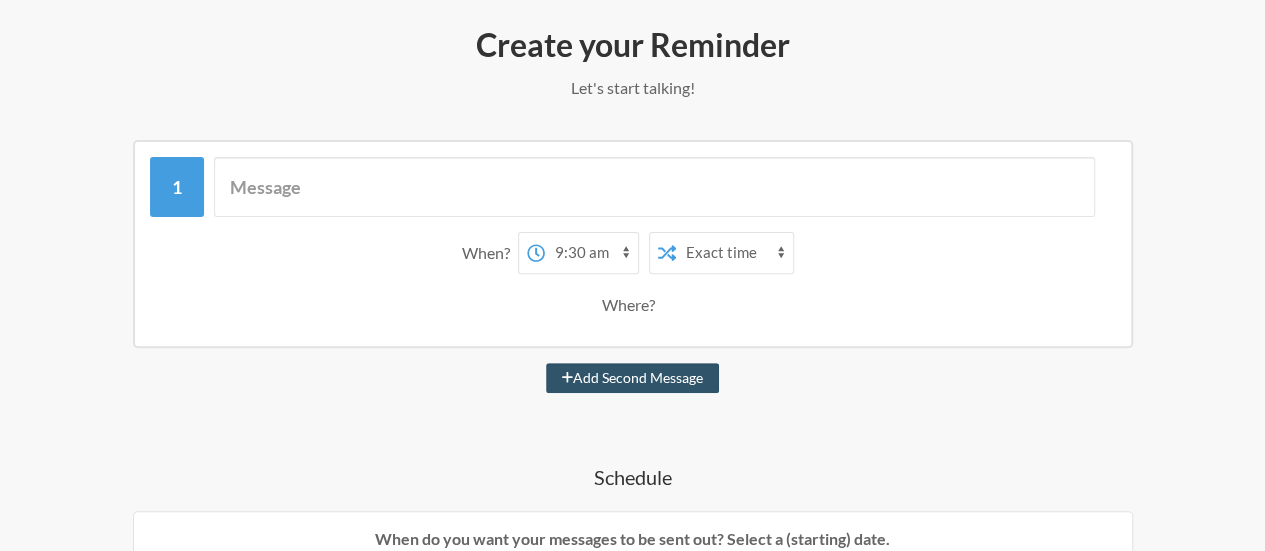 click on "Exact time Random time" at bounding box center [734, 253] 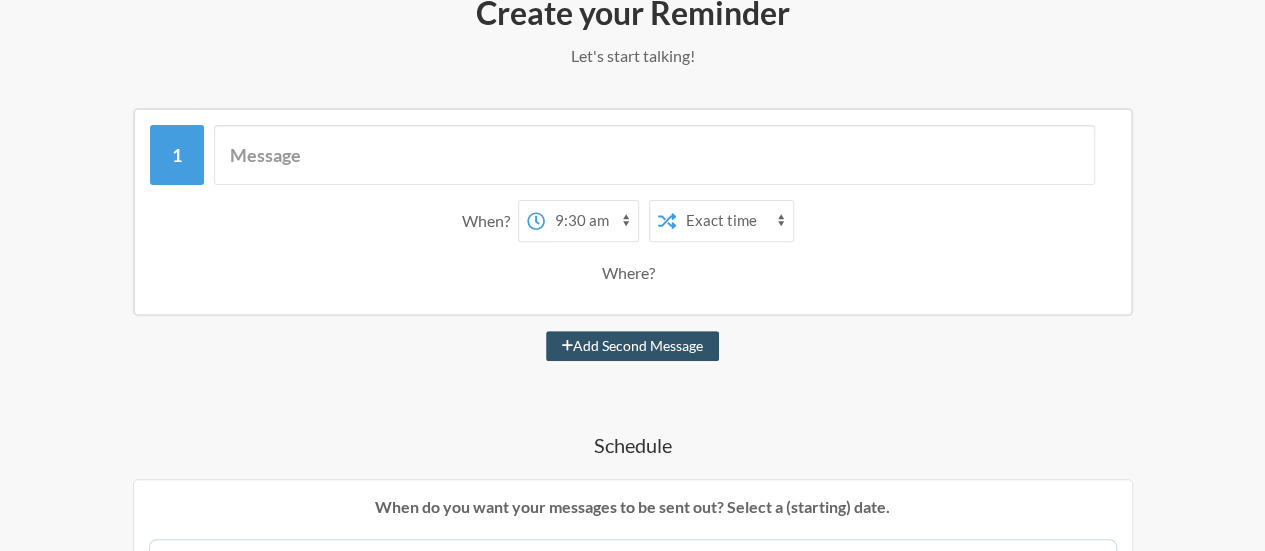 scroll, scrollTop: 272, scrollLeft: 0, axis: vertical 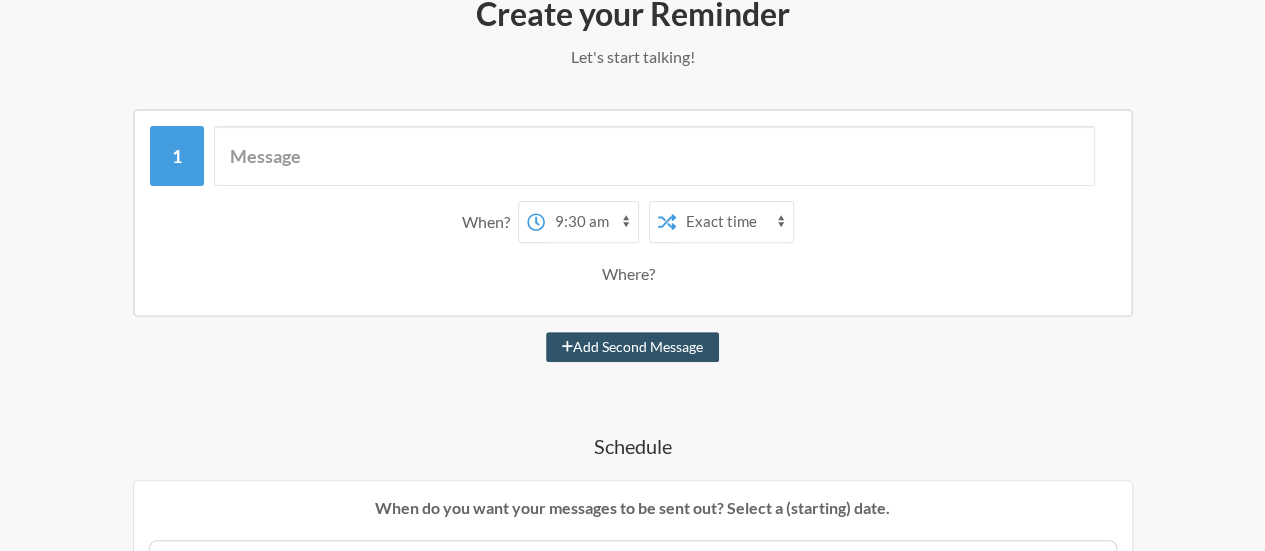 click on "Where?" at bounding box center (632, 274) 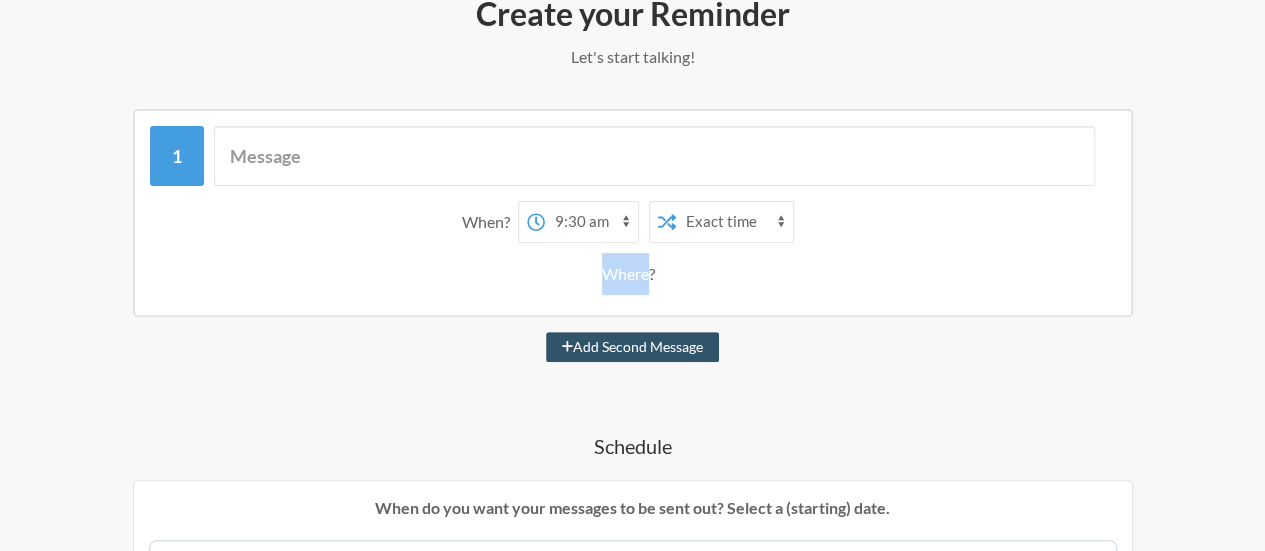 click on "Where?" at bounding box center (632, 274) 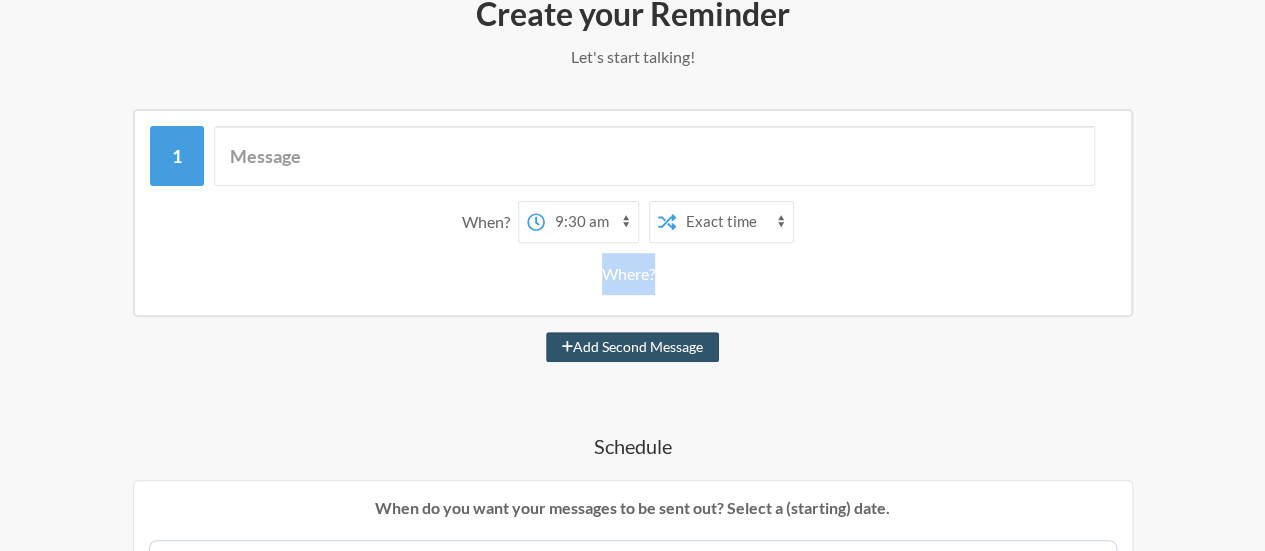 click on "Where?" at bounding box center (632, 274) 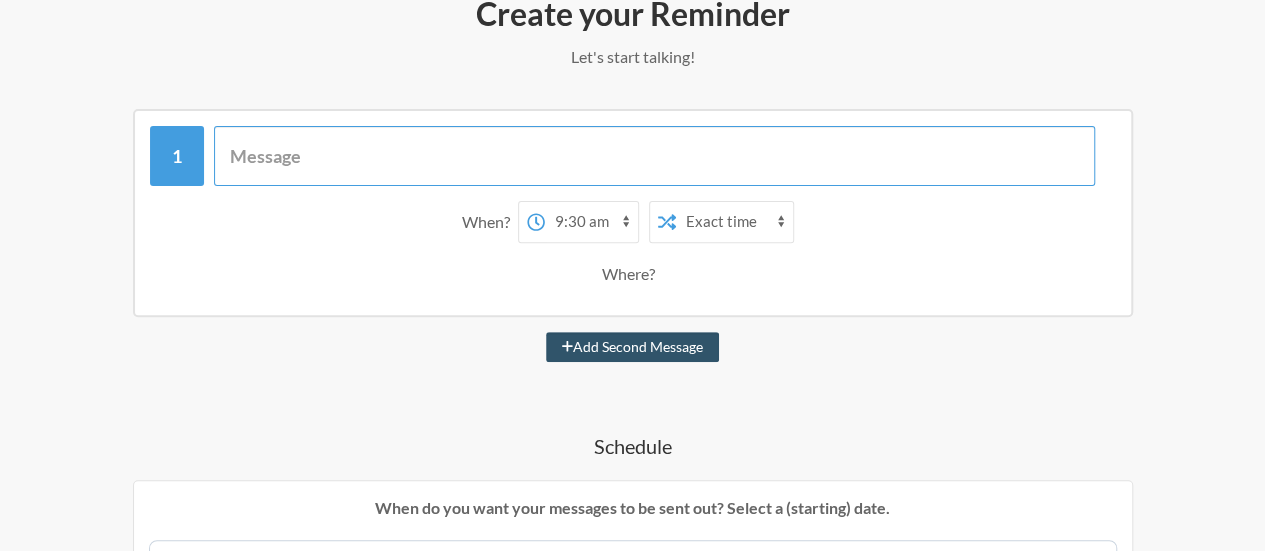 click at bounding box center (654, 156) 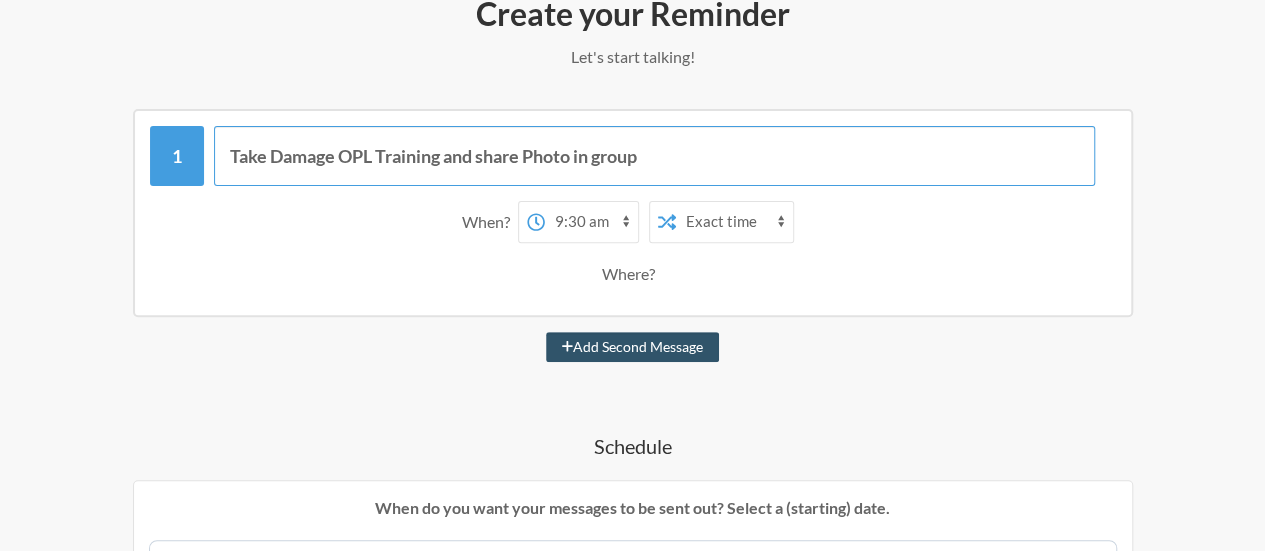 type on "Take Damage OPL Training and share Photo in group" 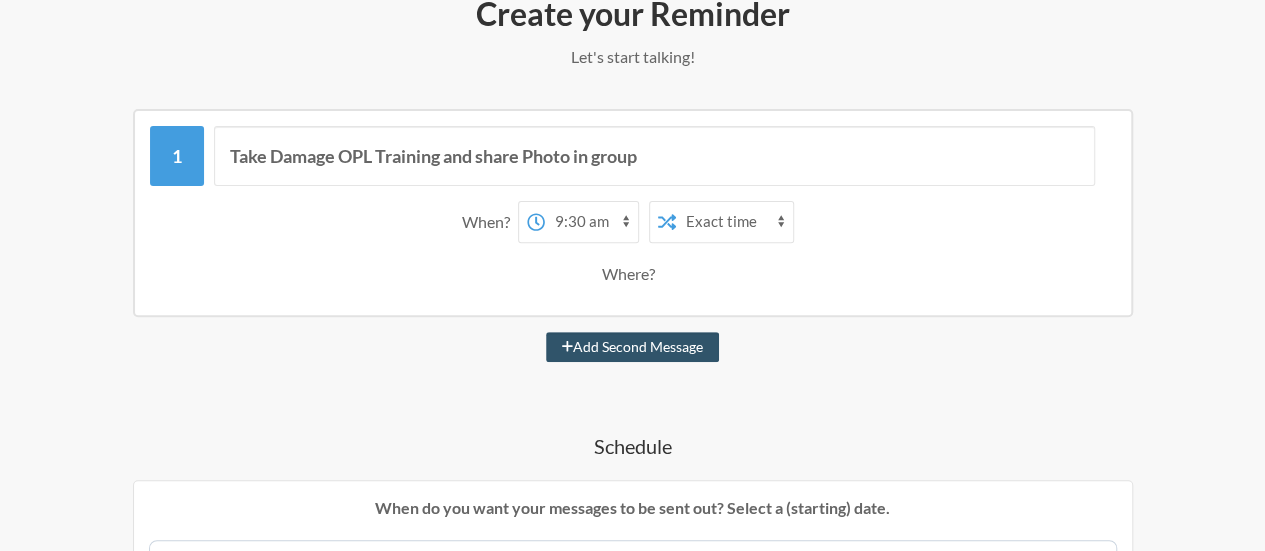 click on "Where?" at bounding box center (632, 274) 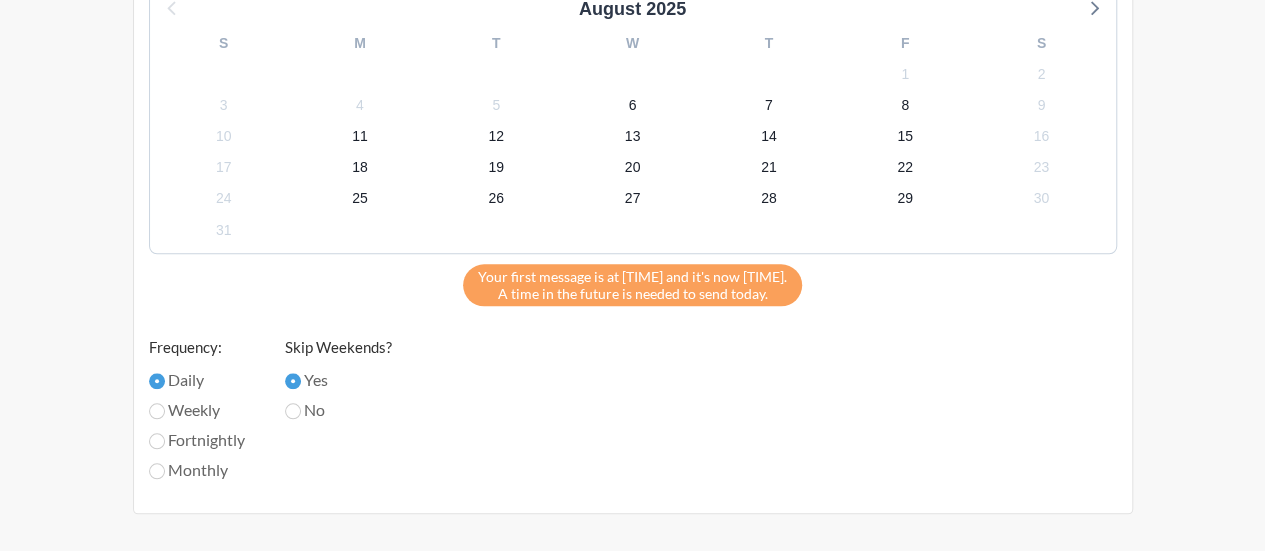 scroll, scrollTop: 830, scrollLeft: 0, axis: vertical 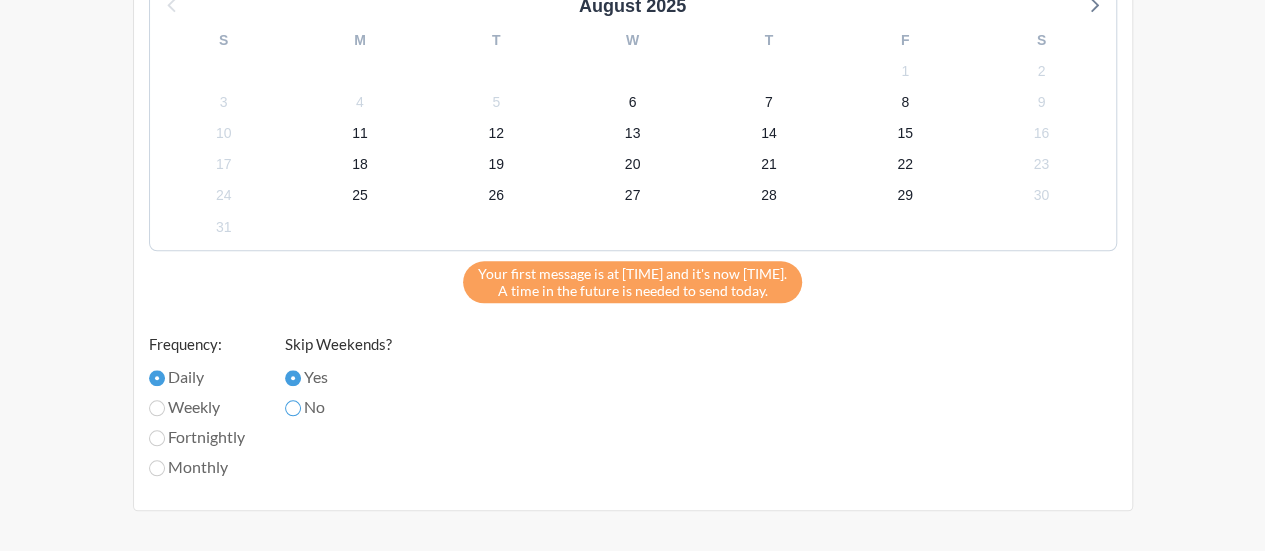 click on "No" at bounding box center (293, 408) 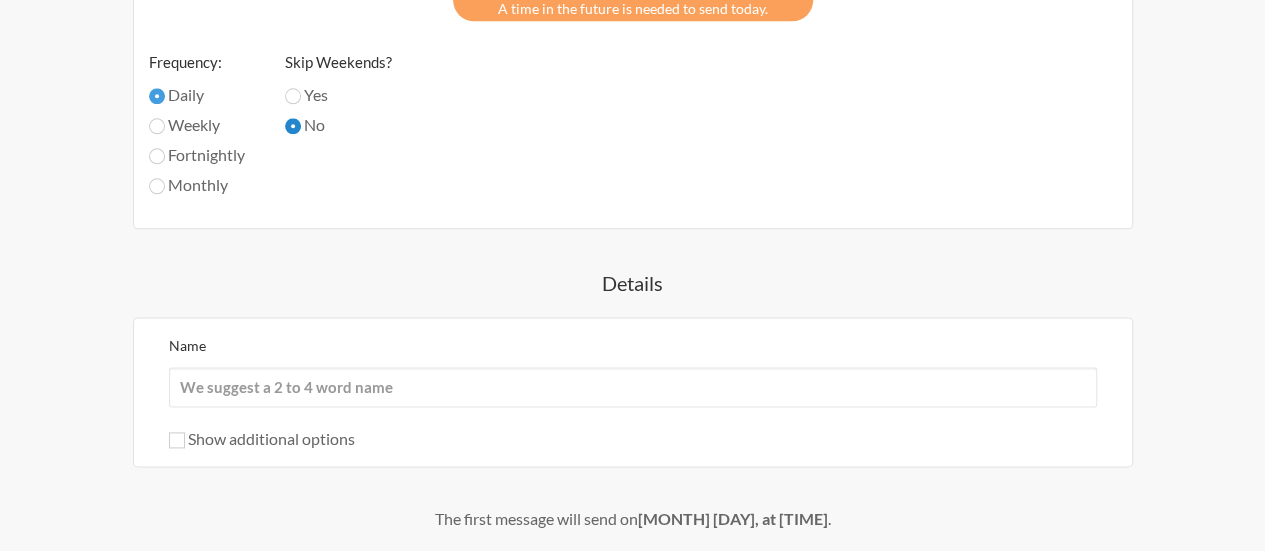 scroll, scrollTop: 1145, scrollLeft: 0, axis: vertical 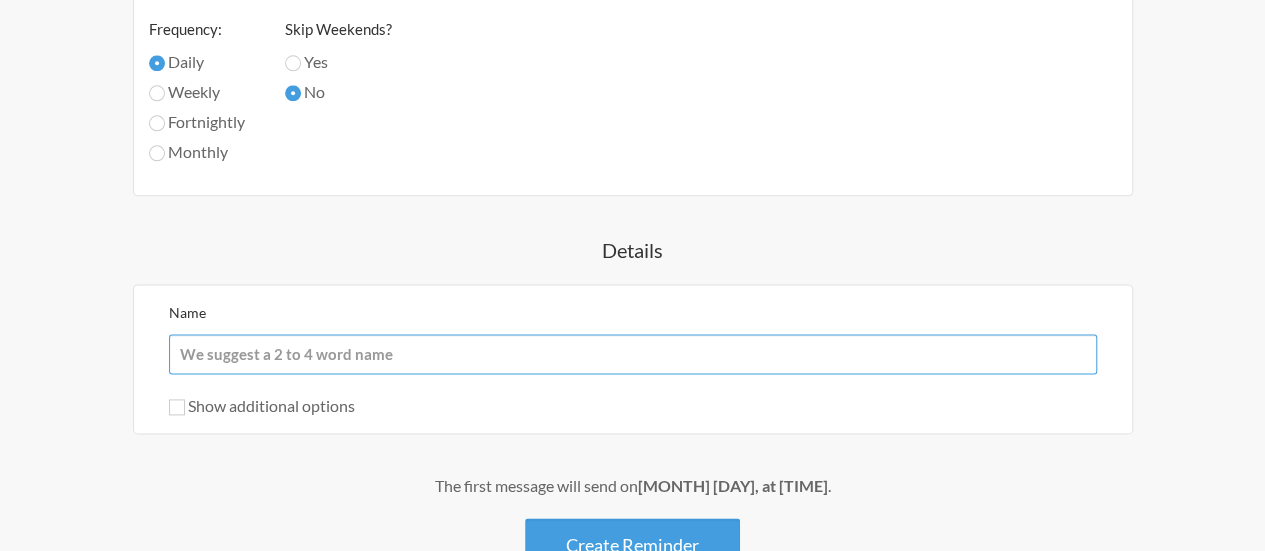 click on "Name" at bounding box center [633, 354] 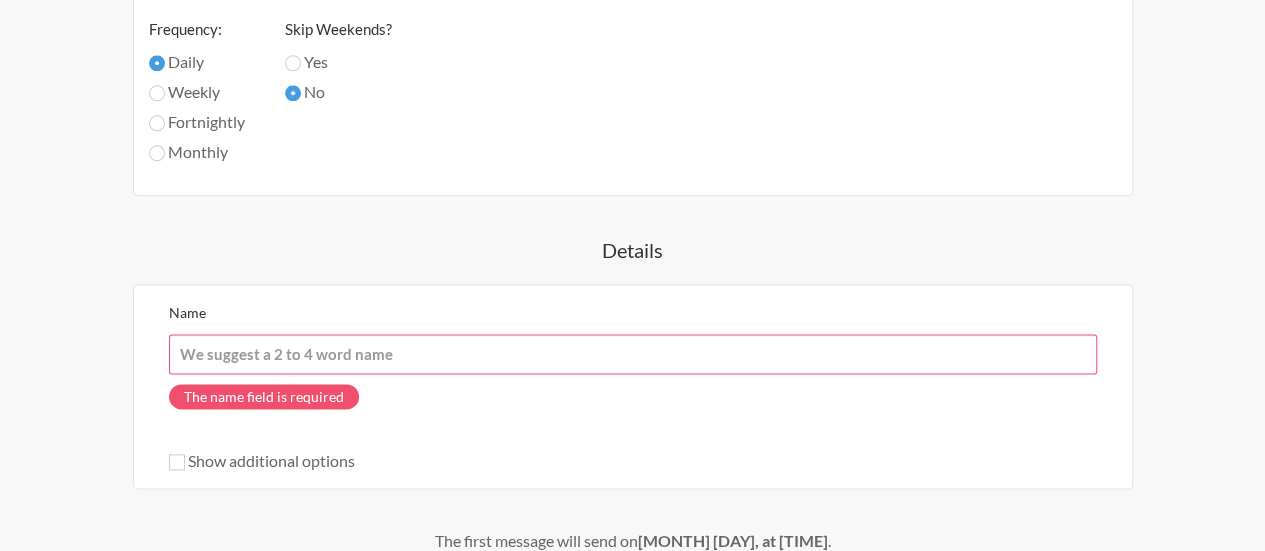 type on "M" 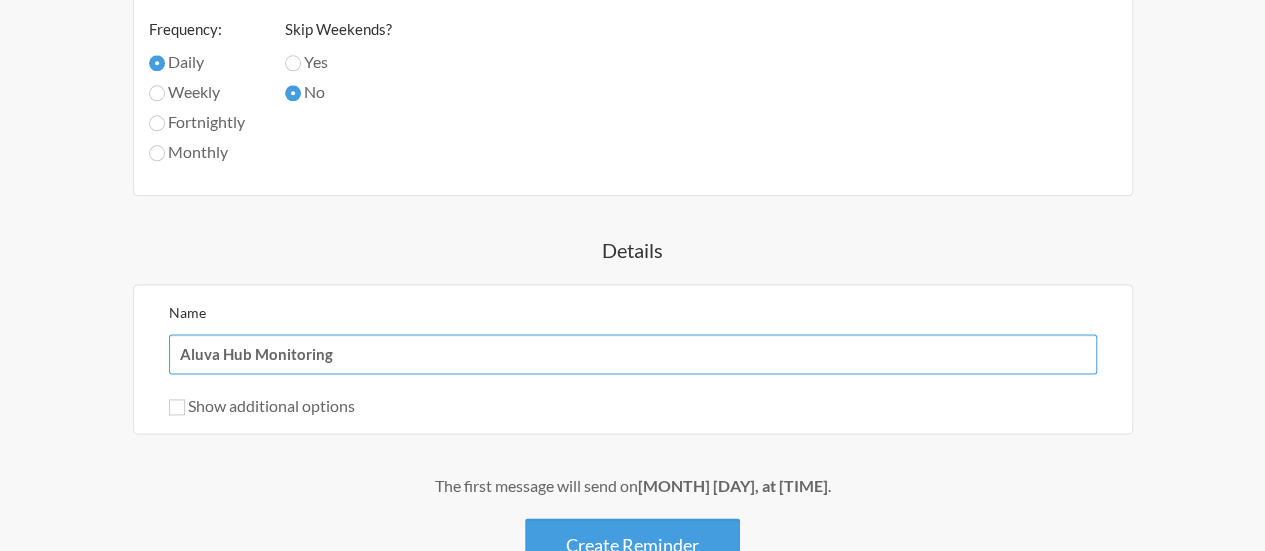 type on "Aluva Hub Monitoring" 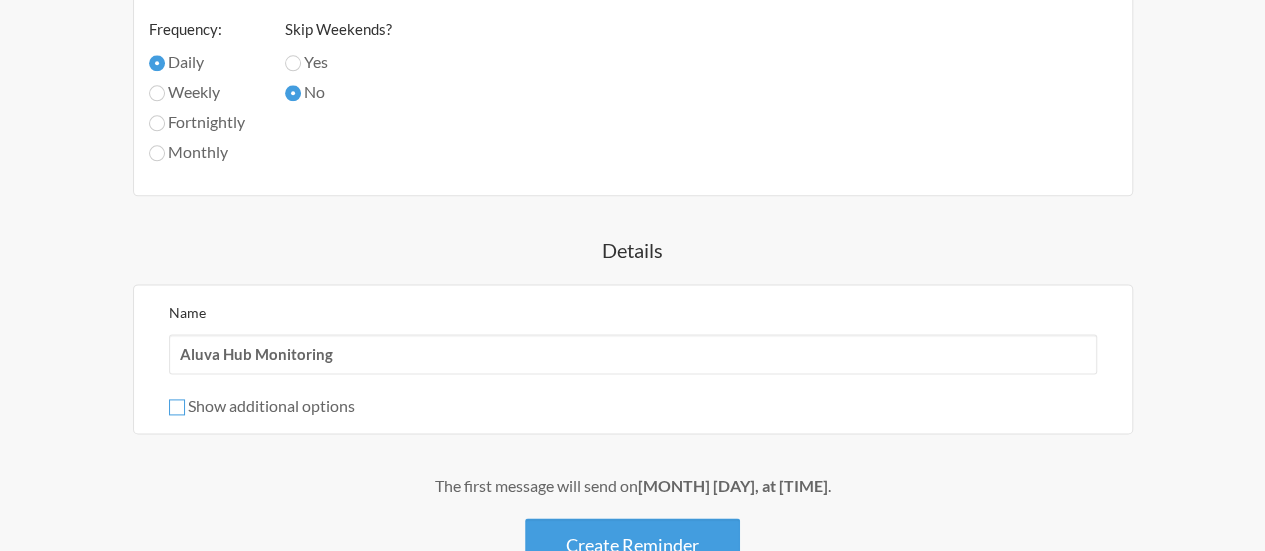 click on "Show additional options" at bounding box center [177, 407] 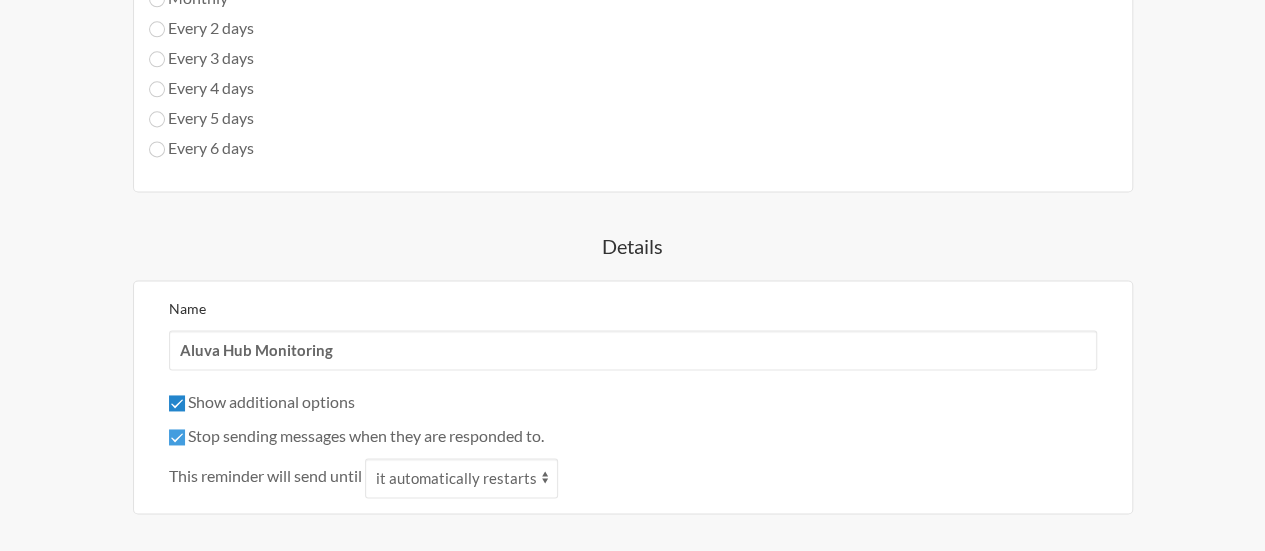 scroll, scrollTop: 1352, scrollLeft: 0, axis: vertical 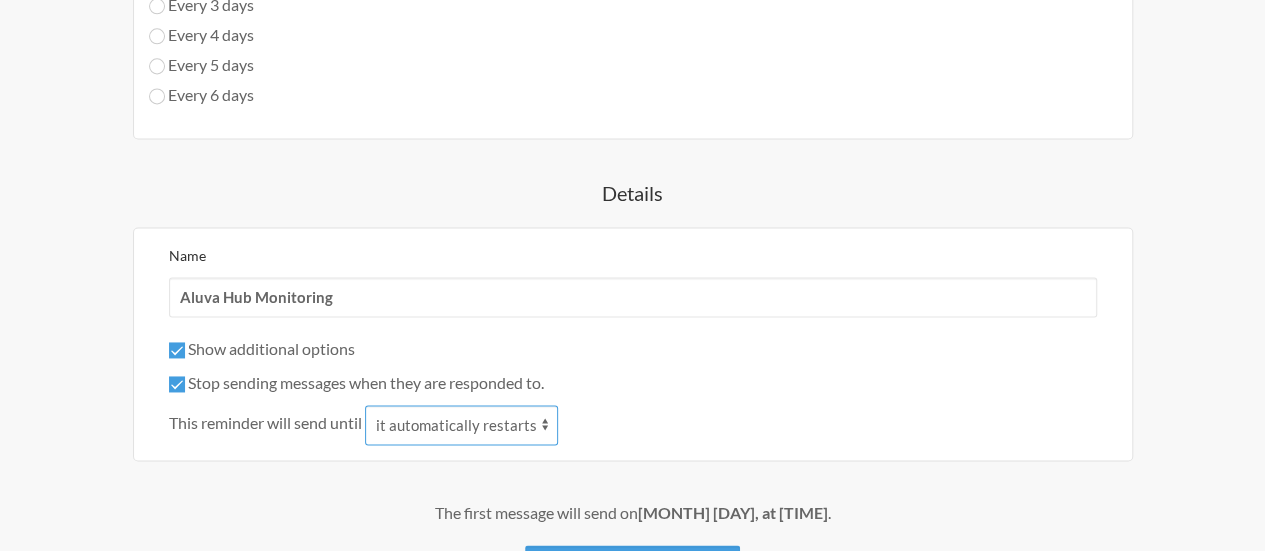 click on "it automatically restarts   it is replied to" at bounding box center (461, 425) 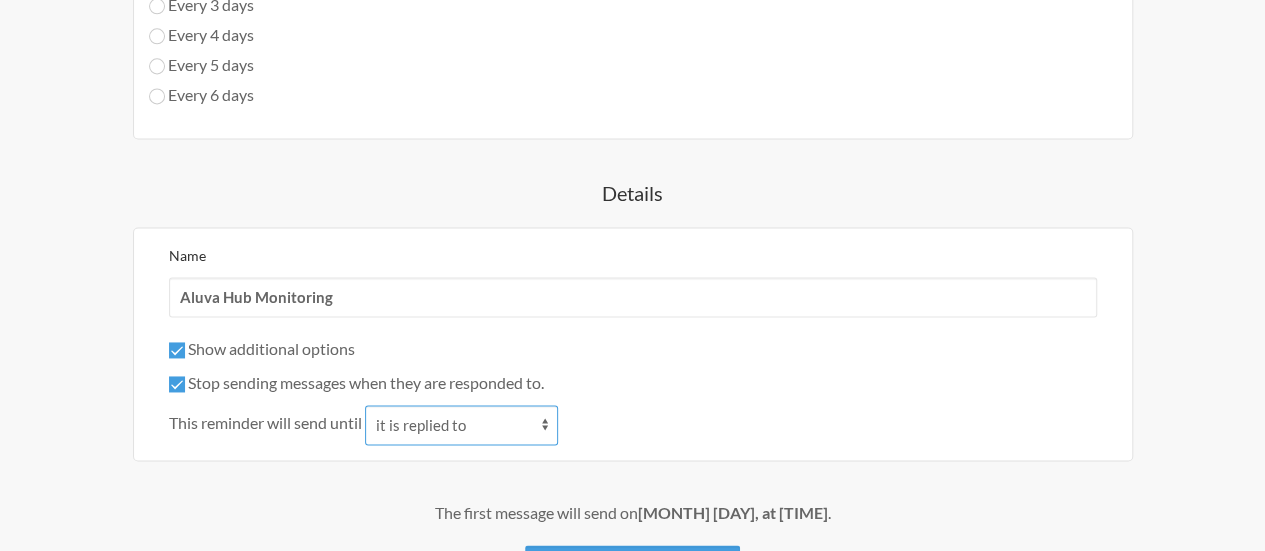 click on "it automatically restarts   it is replied to" at bounding box center (461, 425) 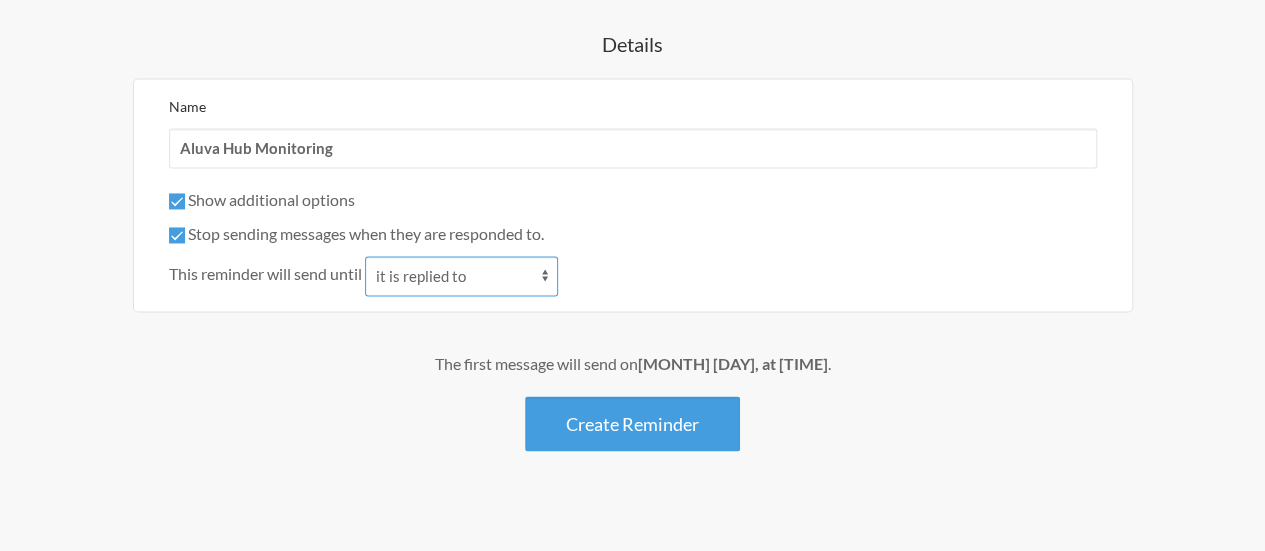 scroll, scrollTop: 1516, scrollLeft: 0, axis: vertical 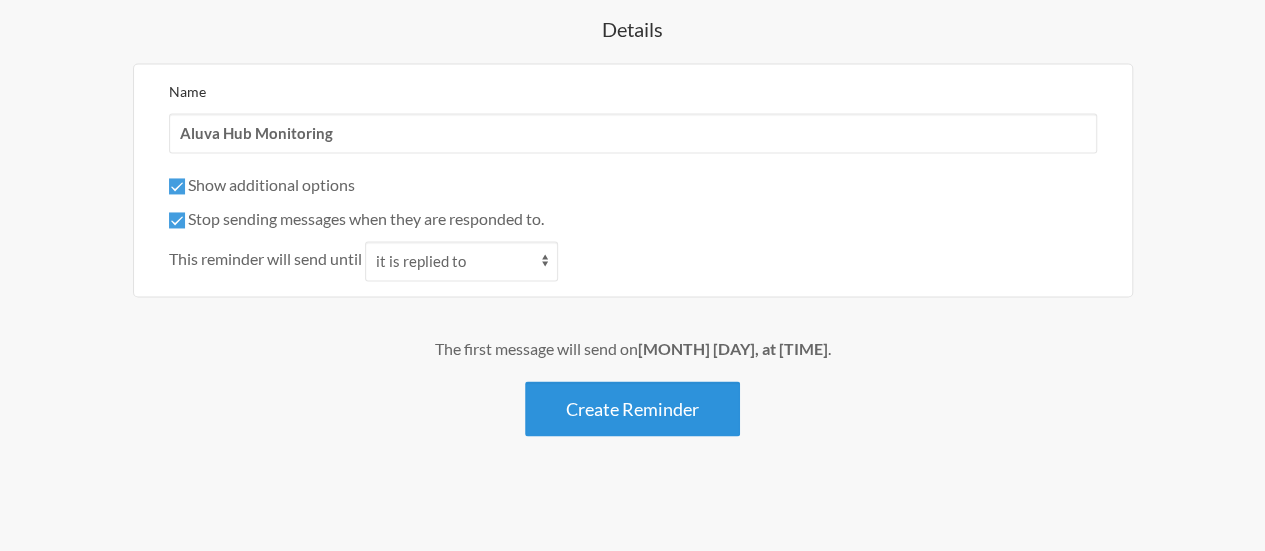 click on "Create Reminder" at bounding box center (632, 408) 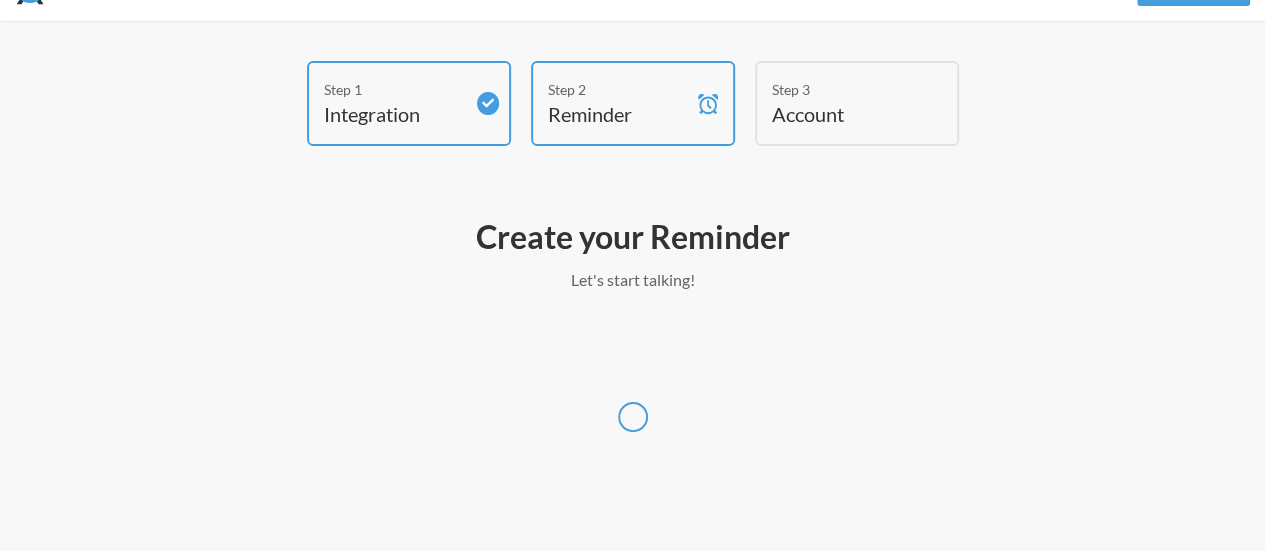 scroll, scrollTop: 0, scrollLeft: 0, axis: both 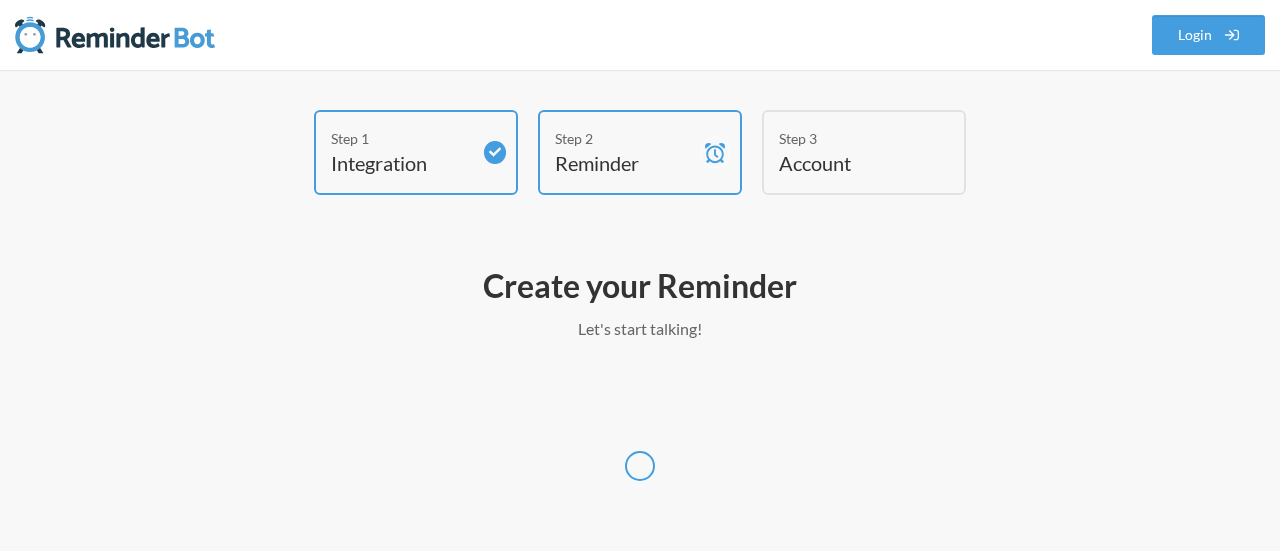 select on "UTC" 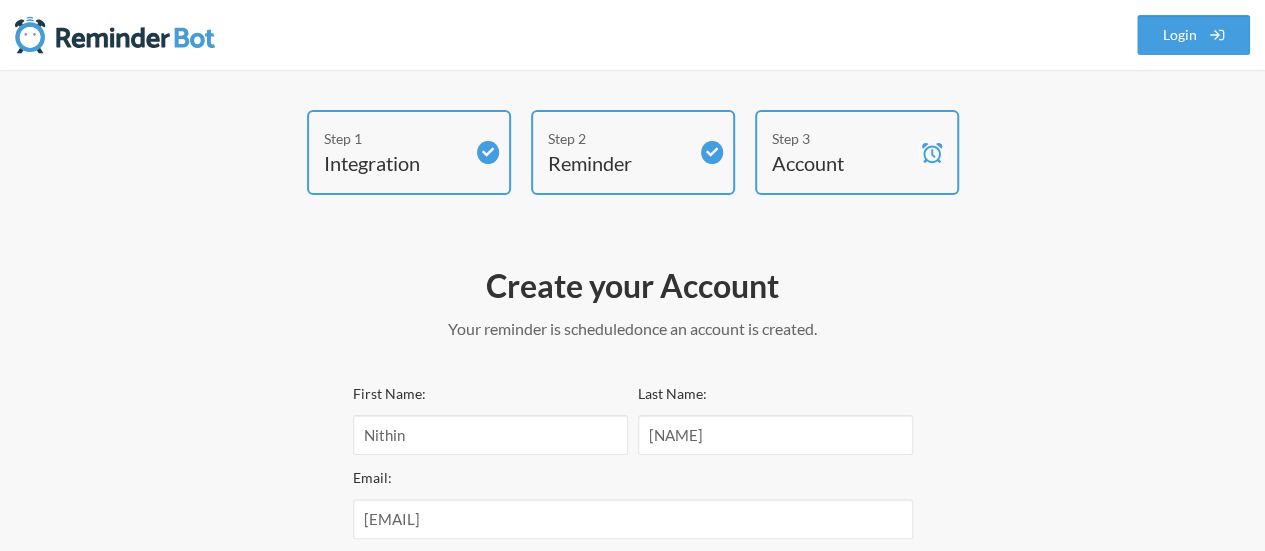 select on "[STATE]" 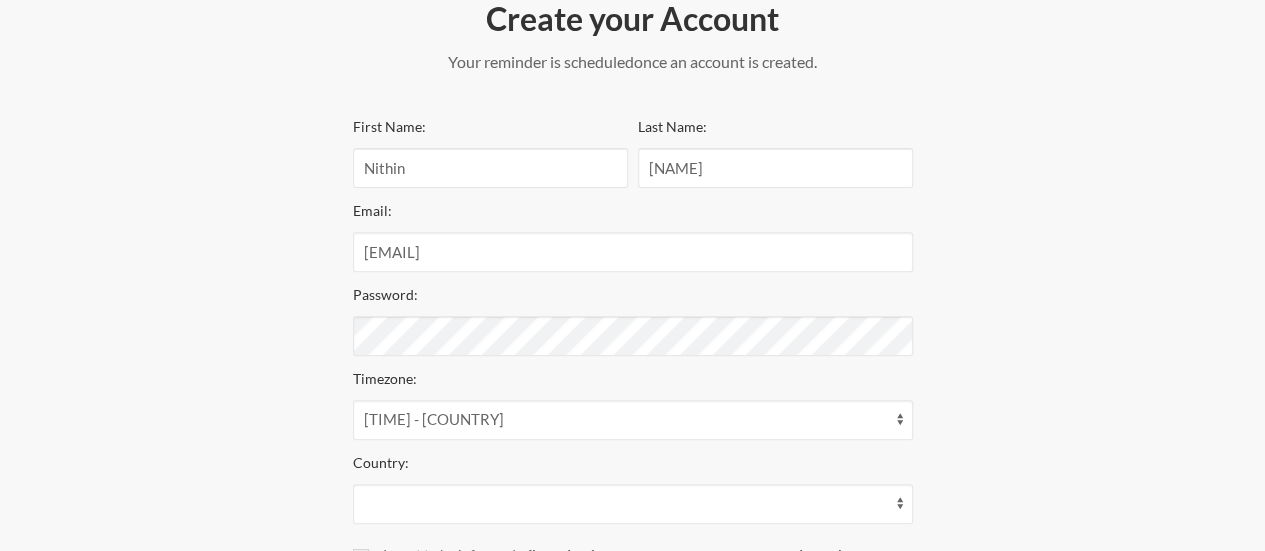 scroll, scrollTop: 279, scrollLeft: 0, axis: vertical 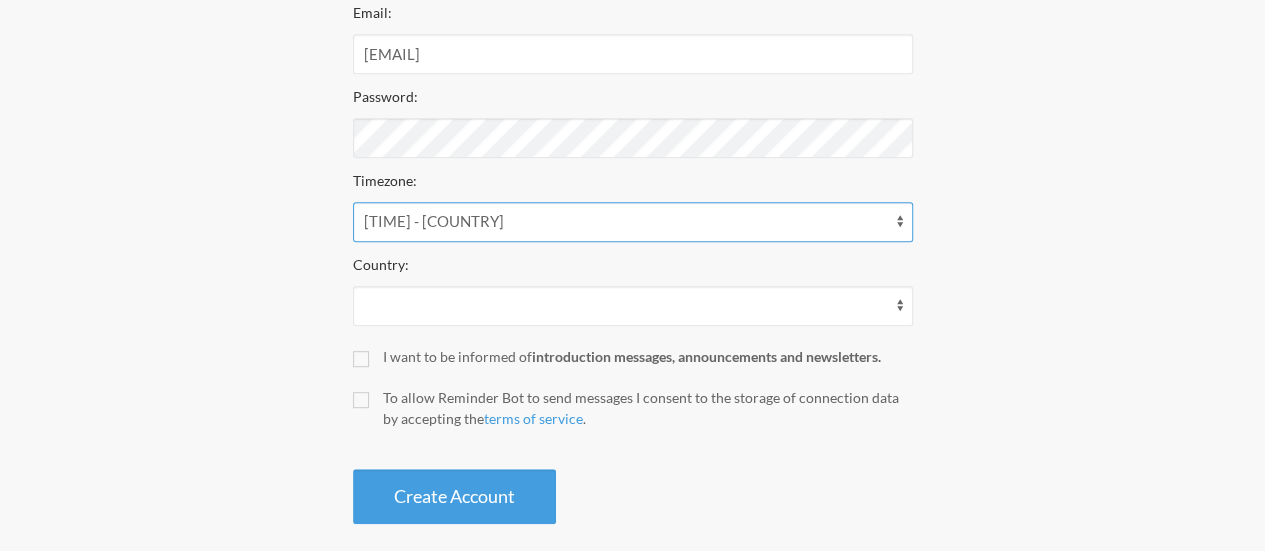 click on "[TIME] - [COUNTRY]" at bounding box center (633, 222) 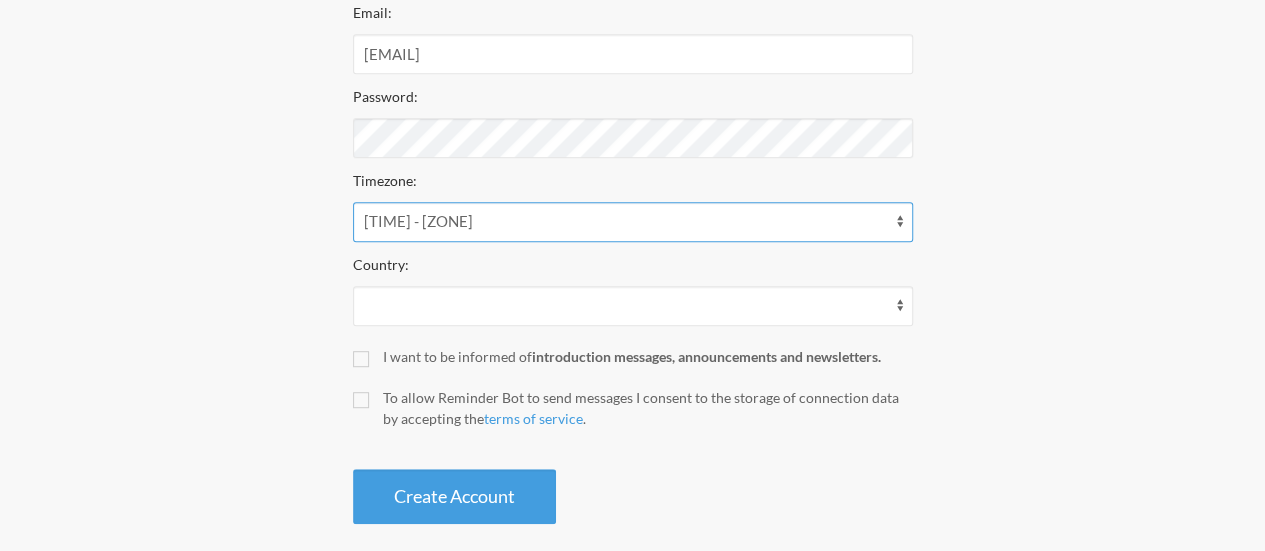 click on "[TIME] - [COUNTRY]" at bounding box center (633, 222) 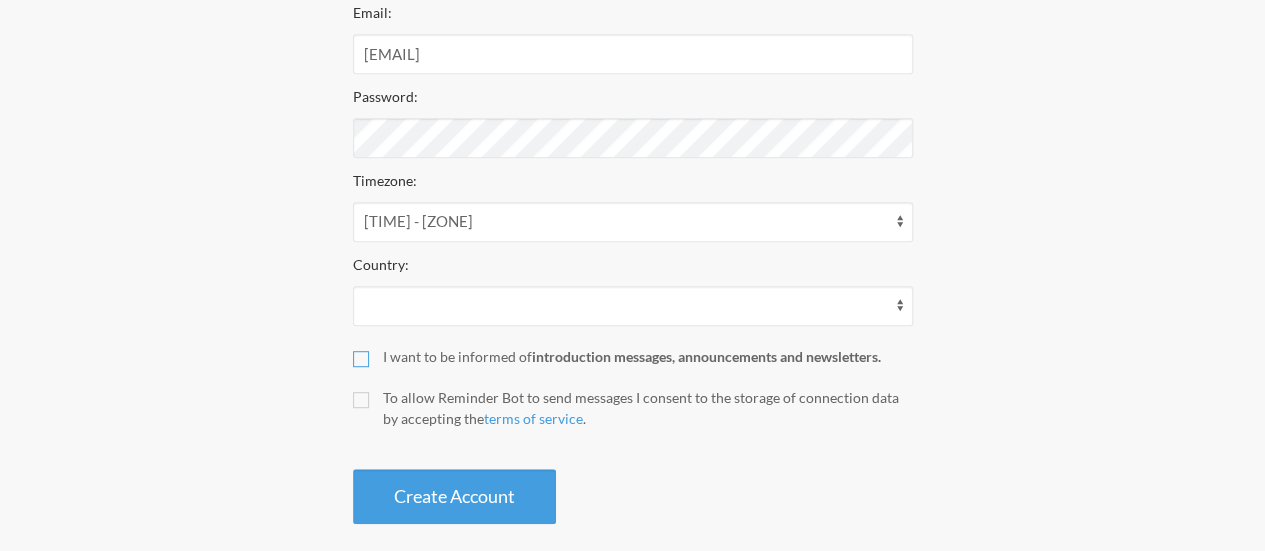 click on "I want to be informed of  introduction messages, announcements and newsletters." at bounding box center [361, 359] 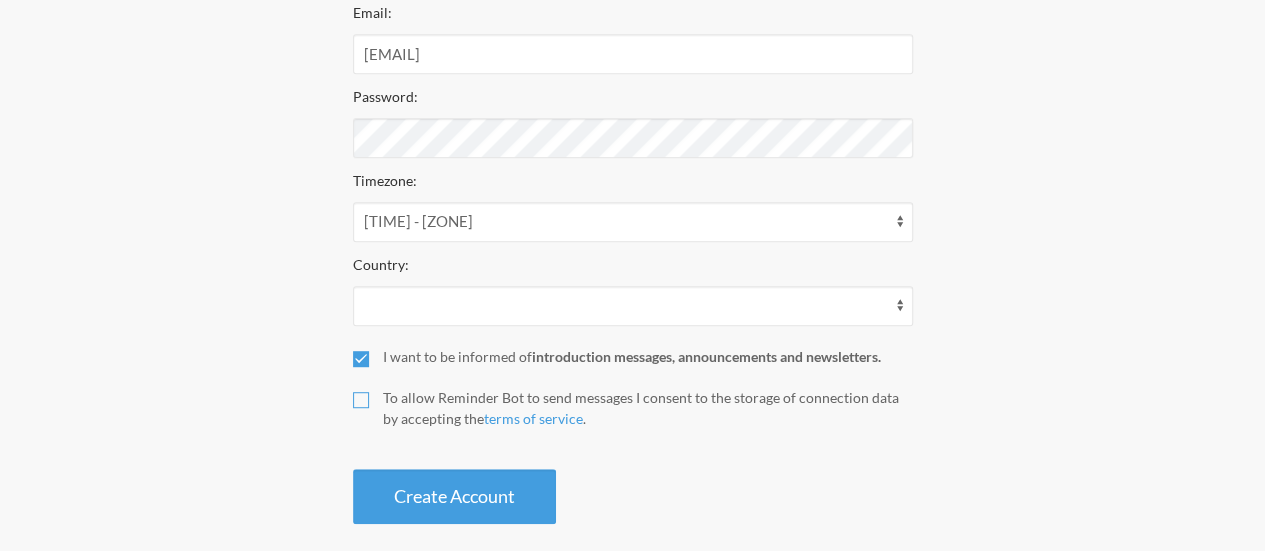 click on "To allow Reminder Bot to send messages I consent to the storage of connection data by accepting the  terms of service ." at bounding box center [361, 400] 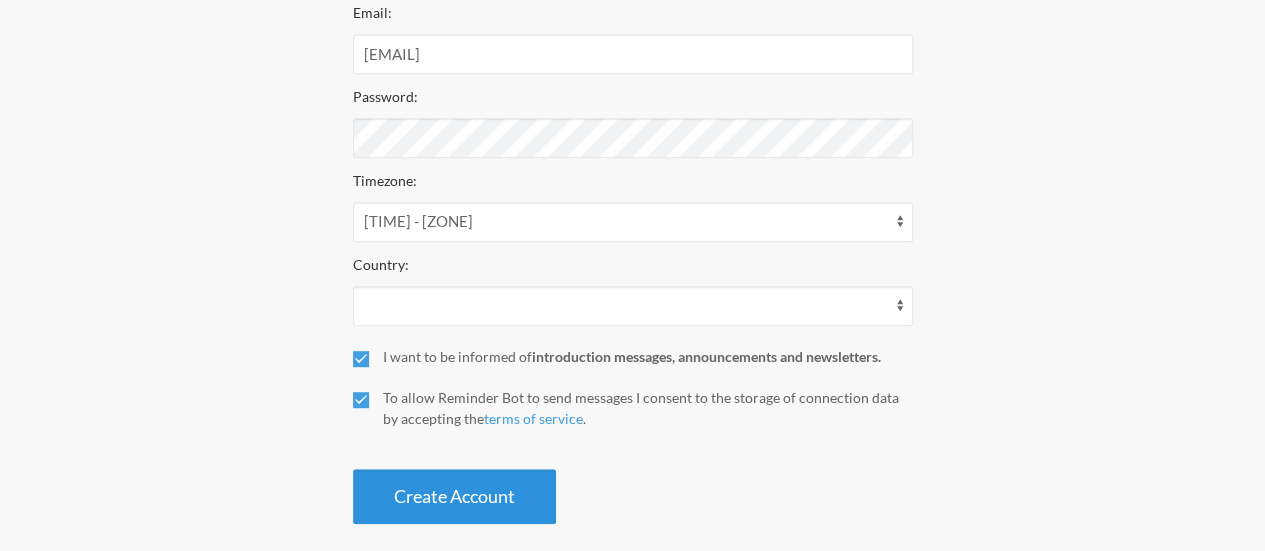click on "Create Account" at bounding box center [454, 496] 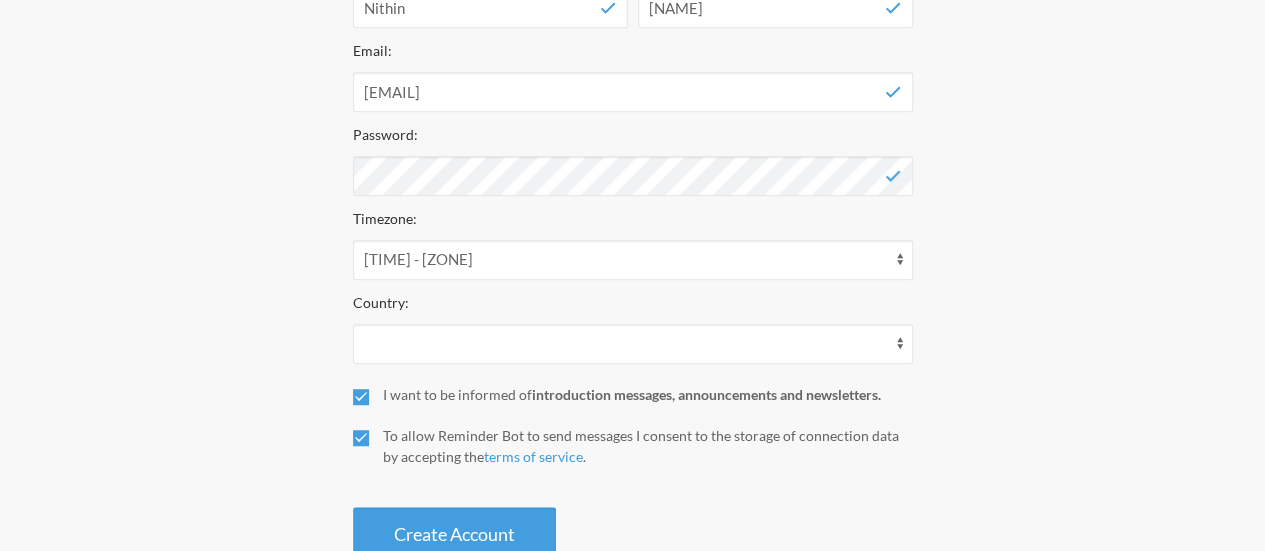scroll, scrollTop: 598, scrollLeft: 0, axis: vertical 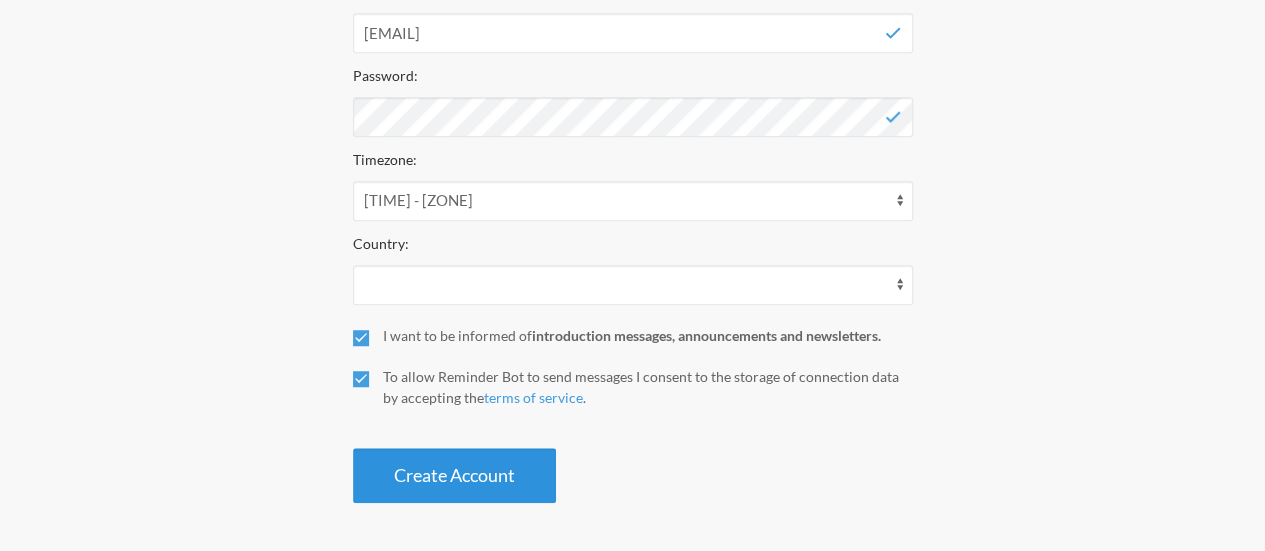 click on "Create Account" at bounding box center (454, 475) 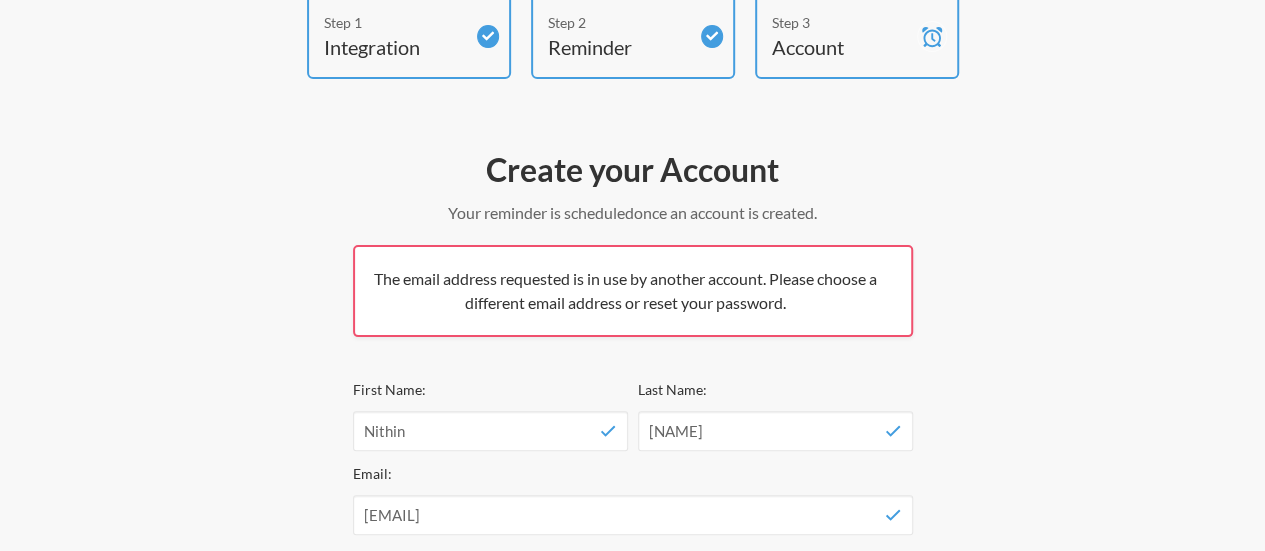 scroll, scrollTop: 0, scrollLeft: 0, axis: both 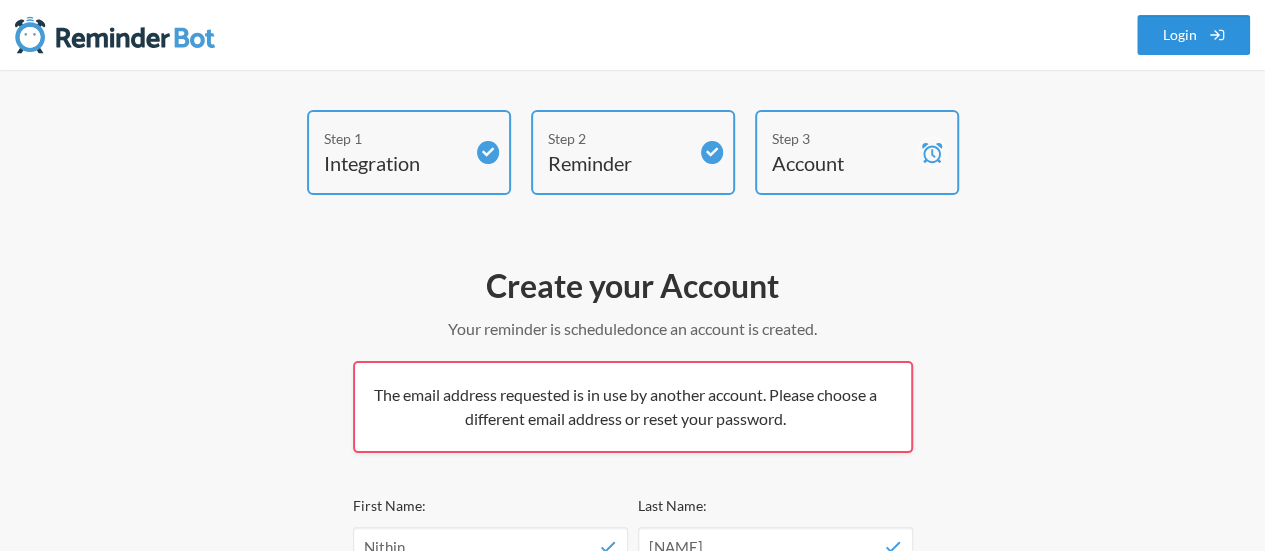 click 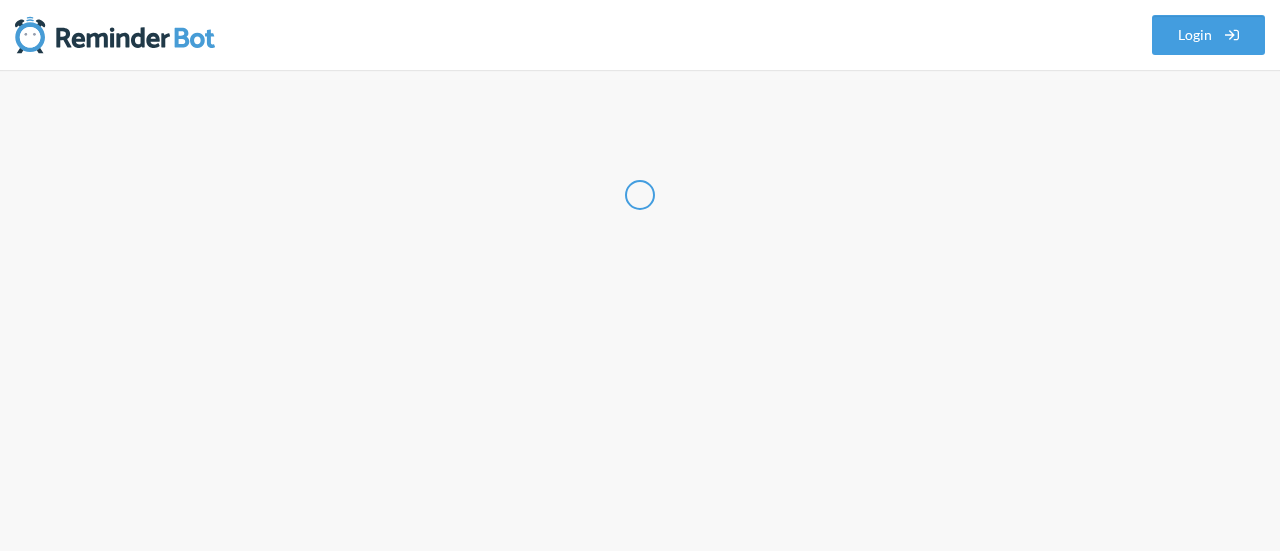 select on "UTC" 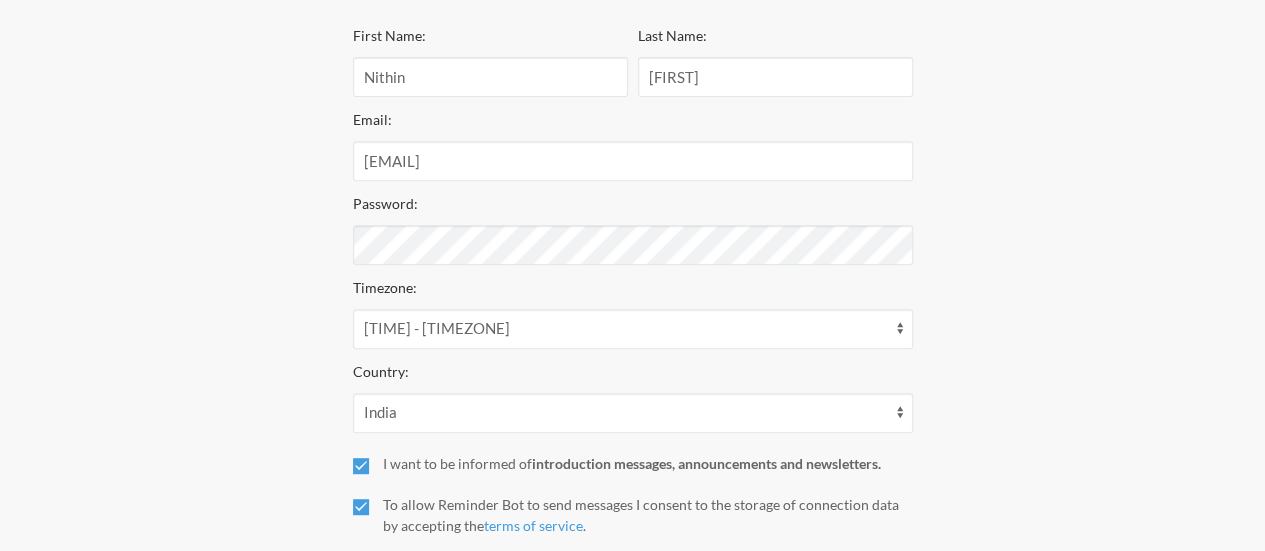scroll, scrollTop: 294, scrollLeft: 0, axis: vertical 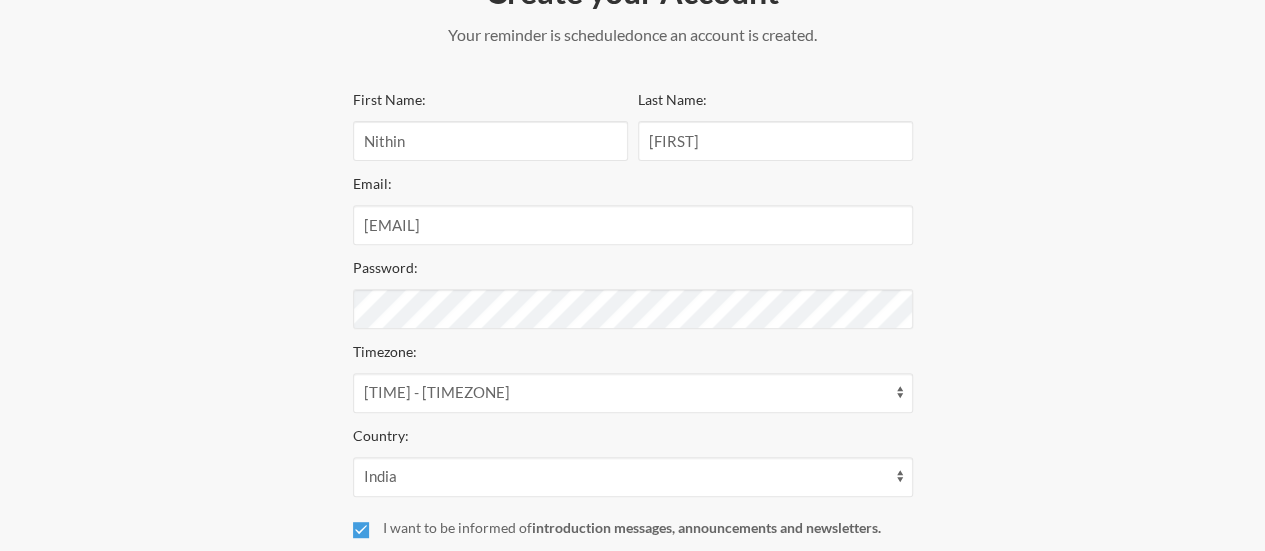 click on "Step 1   Integration       Step 2   Reminder       Step 3   Account       Create your Account   Your reminder is scheduled  and your trial will start  once an account is created.     Your subscription includes a 0 day trial.   We'll charge you with a  $0.00 USD every 1 months  at the end of the trial .   We'll start processing $0.00 USD every 3 months with a 0% discount (forever!)  at the end of this trial .   The current plan does not require a payment.
Cancel at any time.
We are preparing your account...   First Name:     Nithin   Last Name:     Vijay   Email:     nithin.vijay@delhivery.com   Password:       Timezone:   12:13 am - Antarctica/Vostok 12:13 am - Asia/Almaty 12:13 am - Asia/Bishkek 12:13 am - Asia/Dhaka 12:13 am - Asia/Omsk 12:13 am - Asia/Thimphu 12:13 am - Asia/Urumqi 12:13 am - Indian/Chagos 12:43 am - Asia/Yangon 12:43 am - Indian/Cocos 10:13 am - America/Anchorage 10:13 am - America/Juneau" at bounding box center (632, 260) 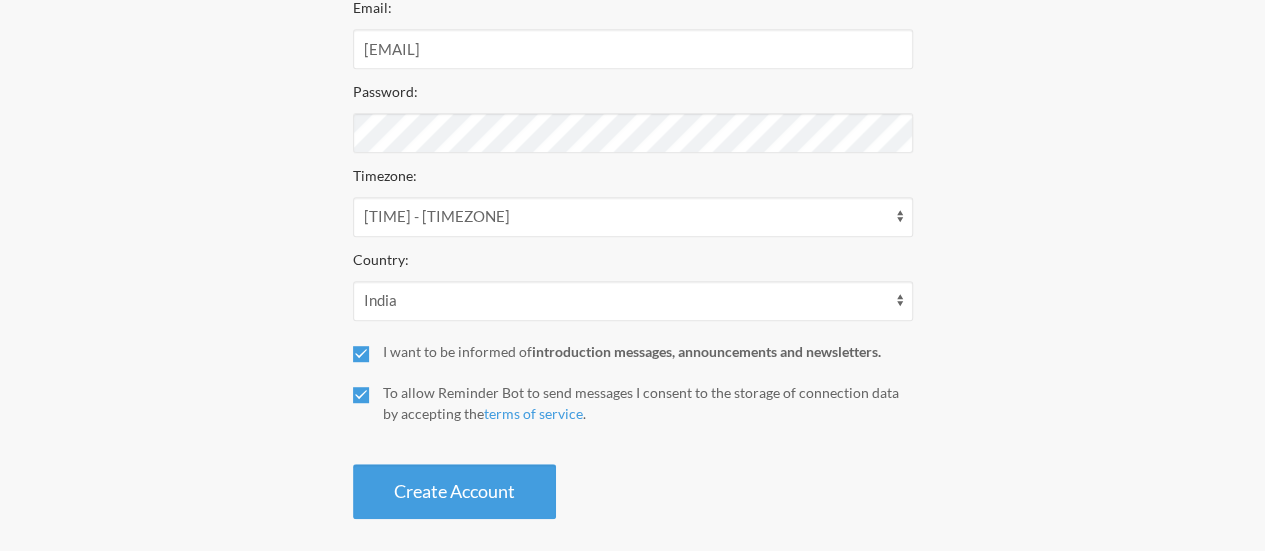 scroll, scrollTop: 486, scrollLeft: 0, axis: vertical 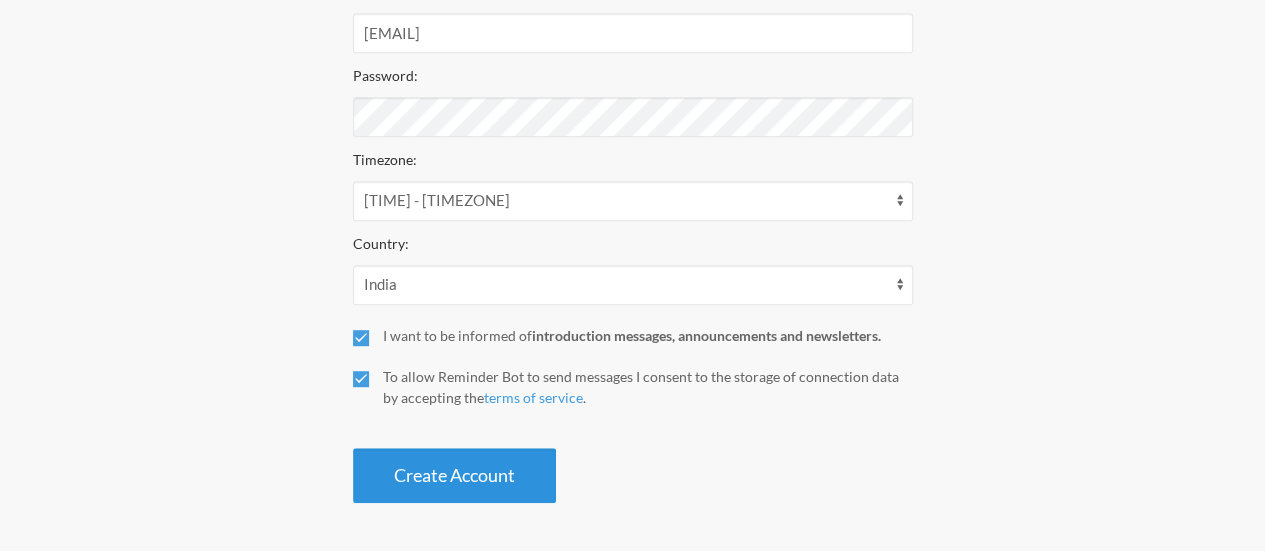 click on "Create Account" at bounding box center (454, 475) 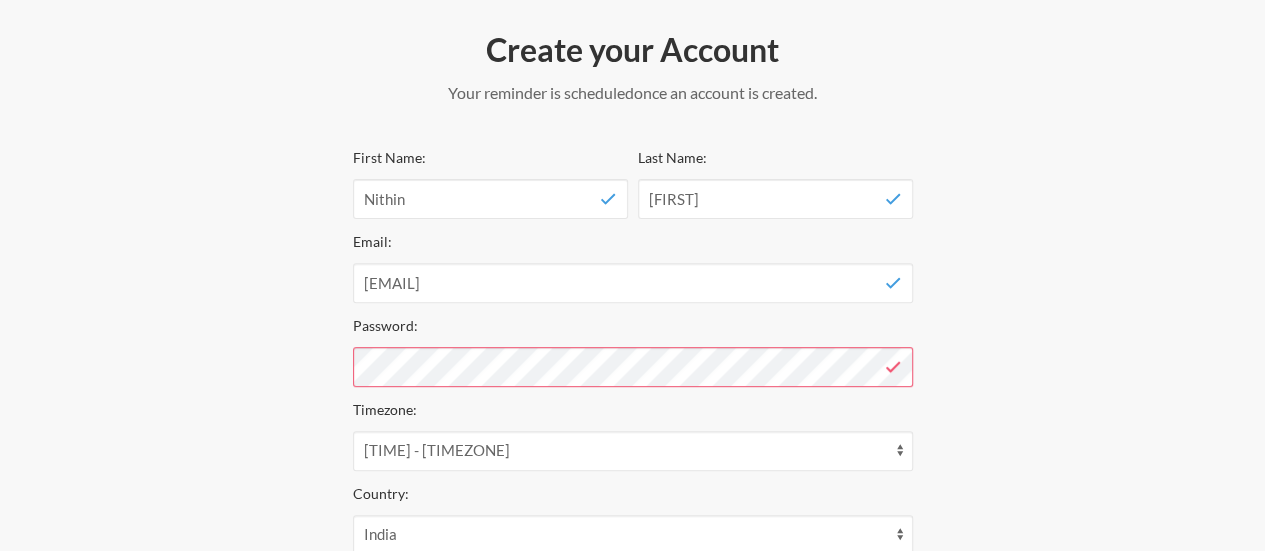scroll, scrollTop: 238, scrollLeft: 0, axis: vertical 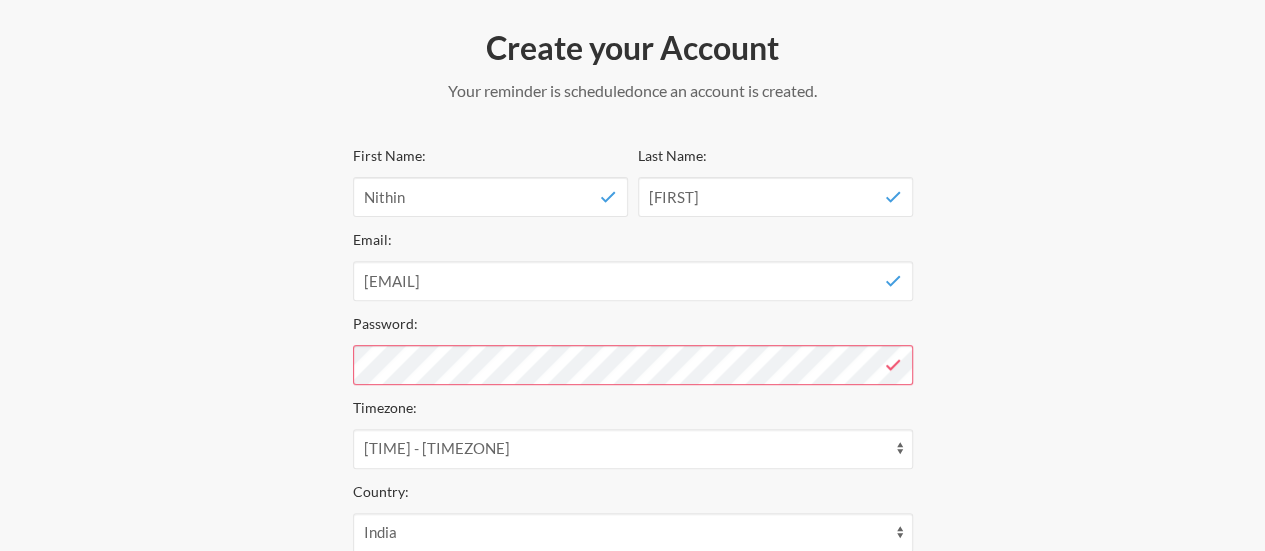 click on "Password:" at bounding box center (633, 348) 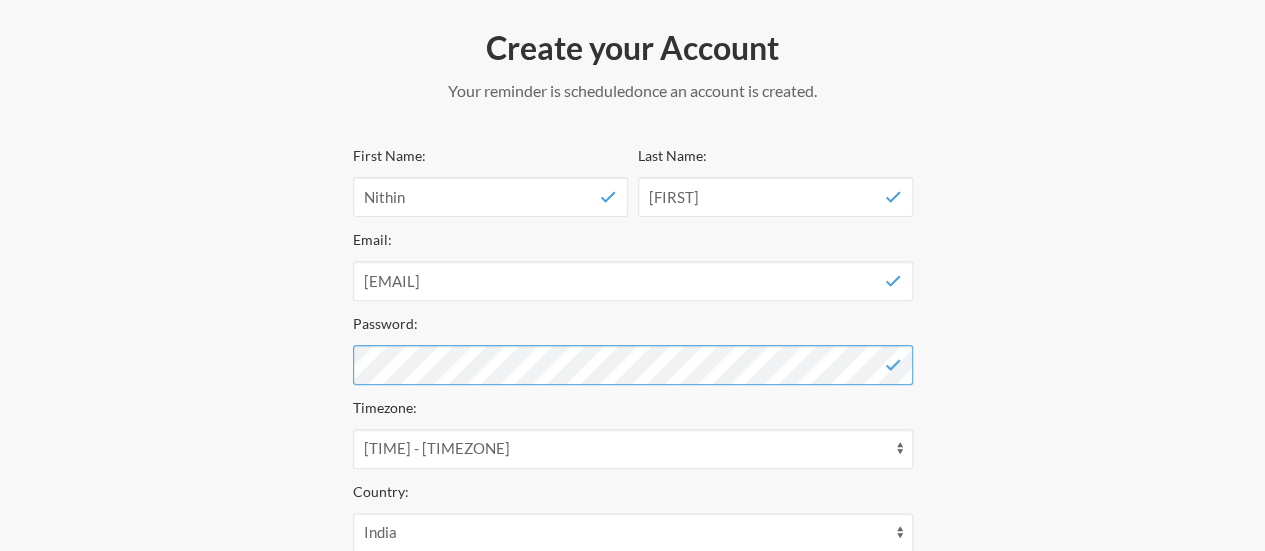 scroll, scrollTop: 541, scrollLeft: 0, axis: vertical 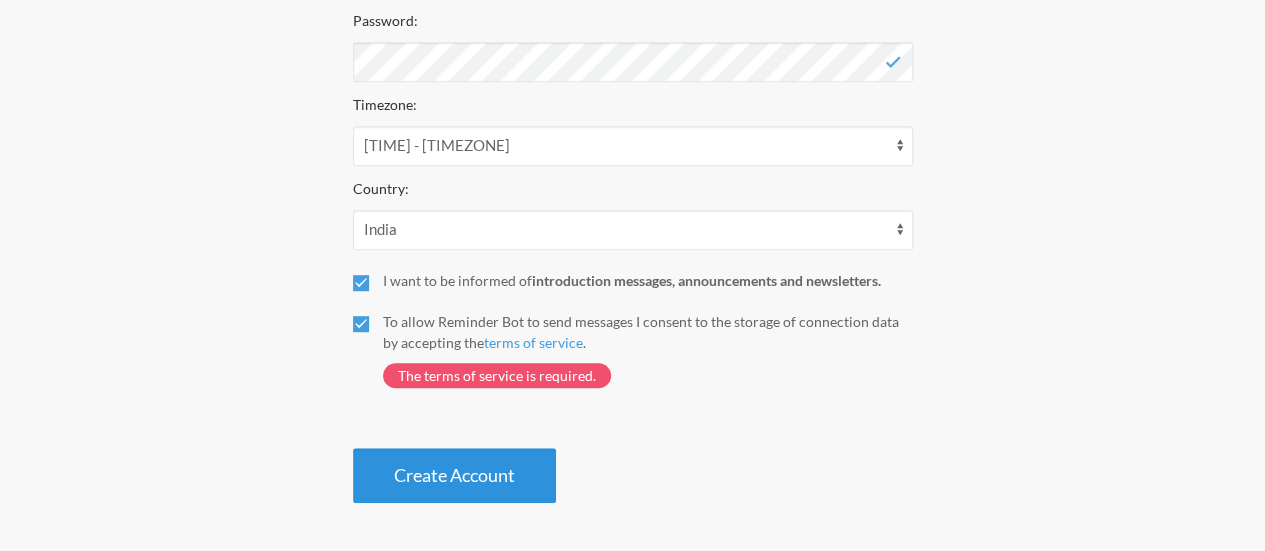 click on "Create Account" at bounding box center [454, 475] 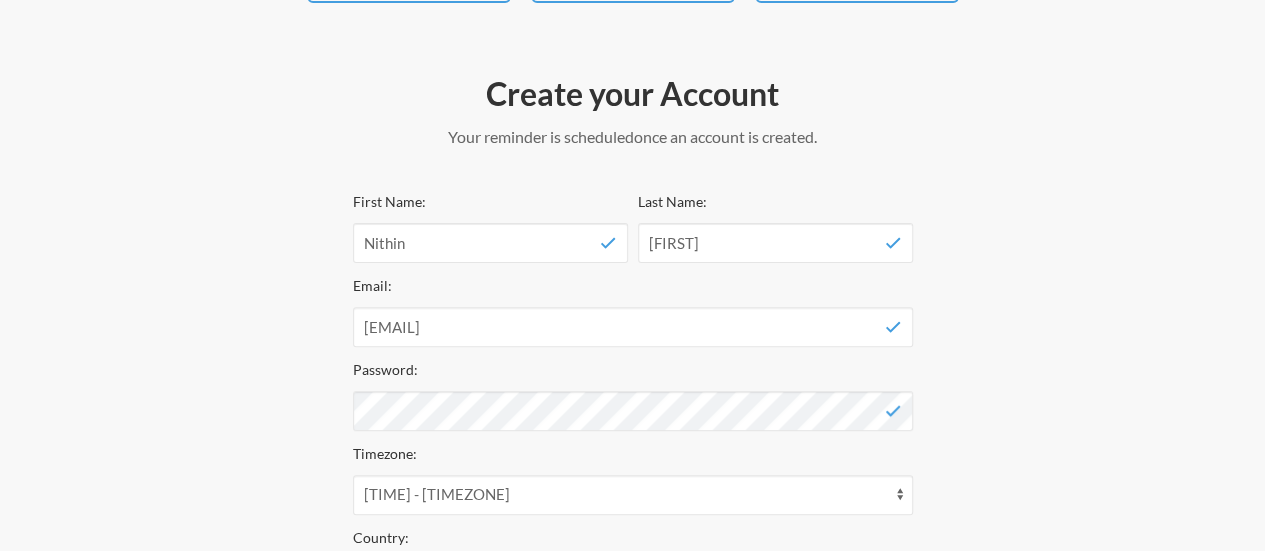 scroll, scrollTop: 541, scrollLeft: 0, axis: vertical 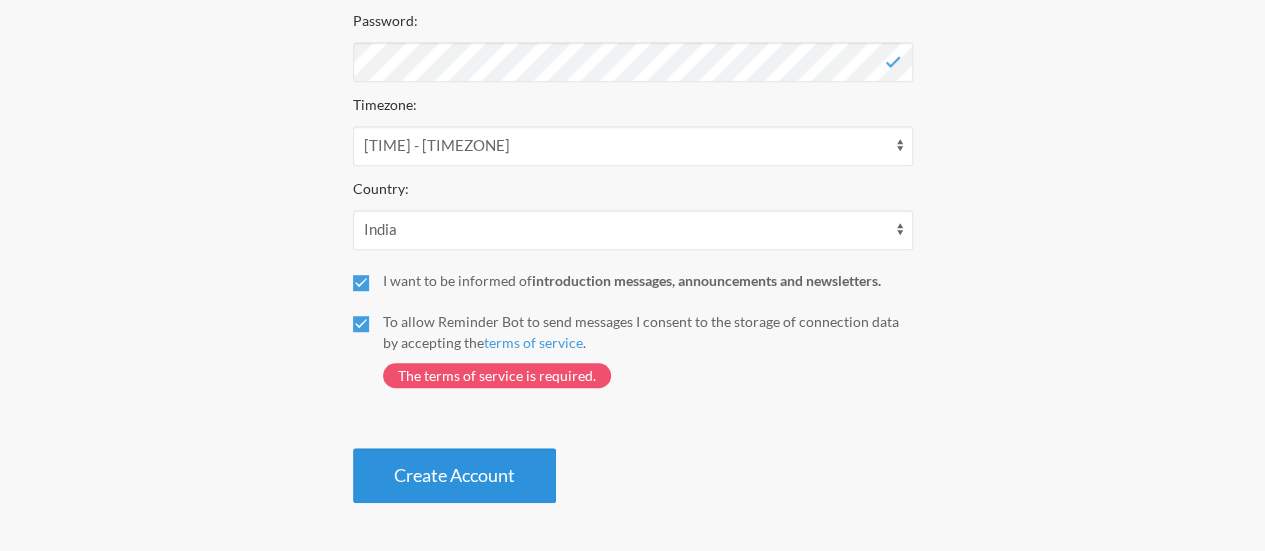 click on "Create Account" at bounding box center [454, 475] 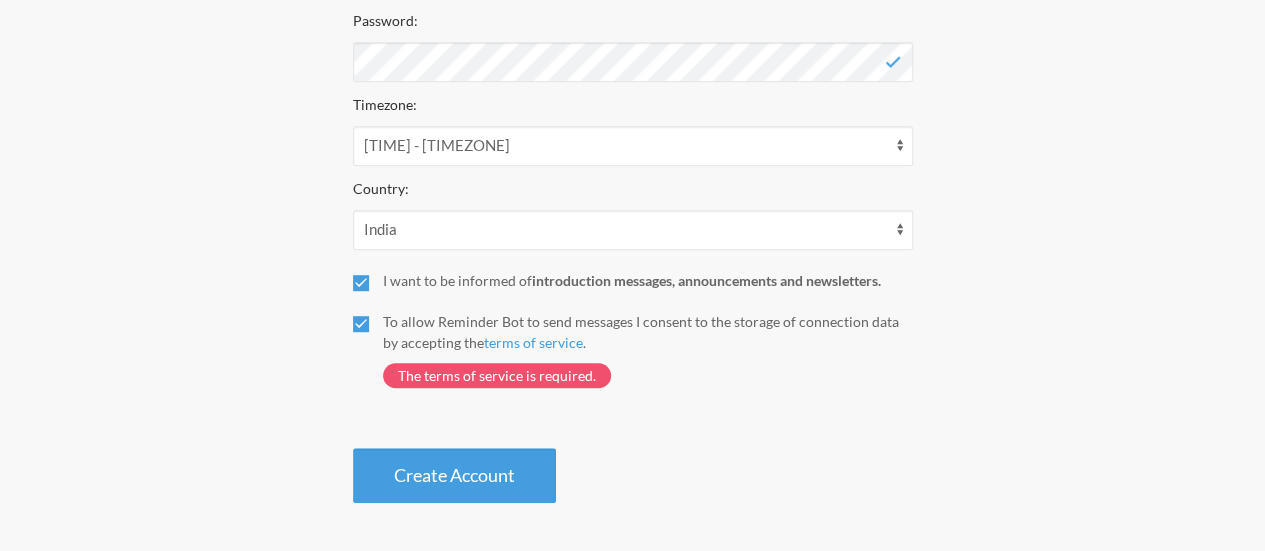 drag, startPoint x: 412, startPoint y: 481, endPoint x: 592, endPoint y: 343, distance: 226.8127 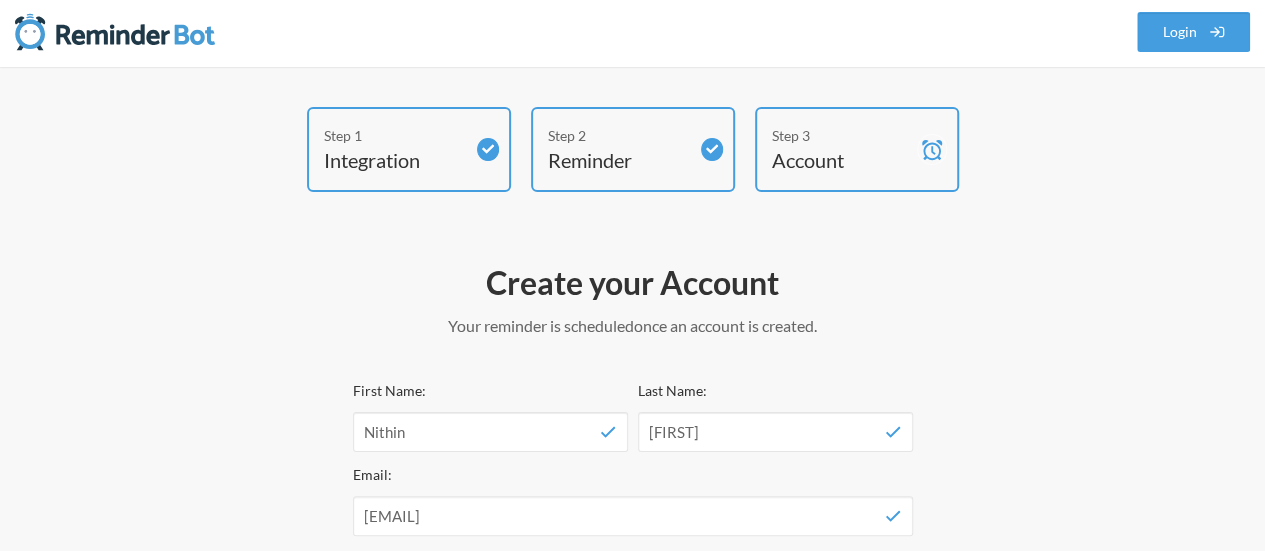 scroll, scrollTop: 0, scrollLeft: 0, axis: both 